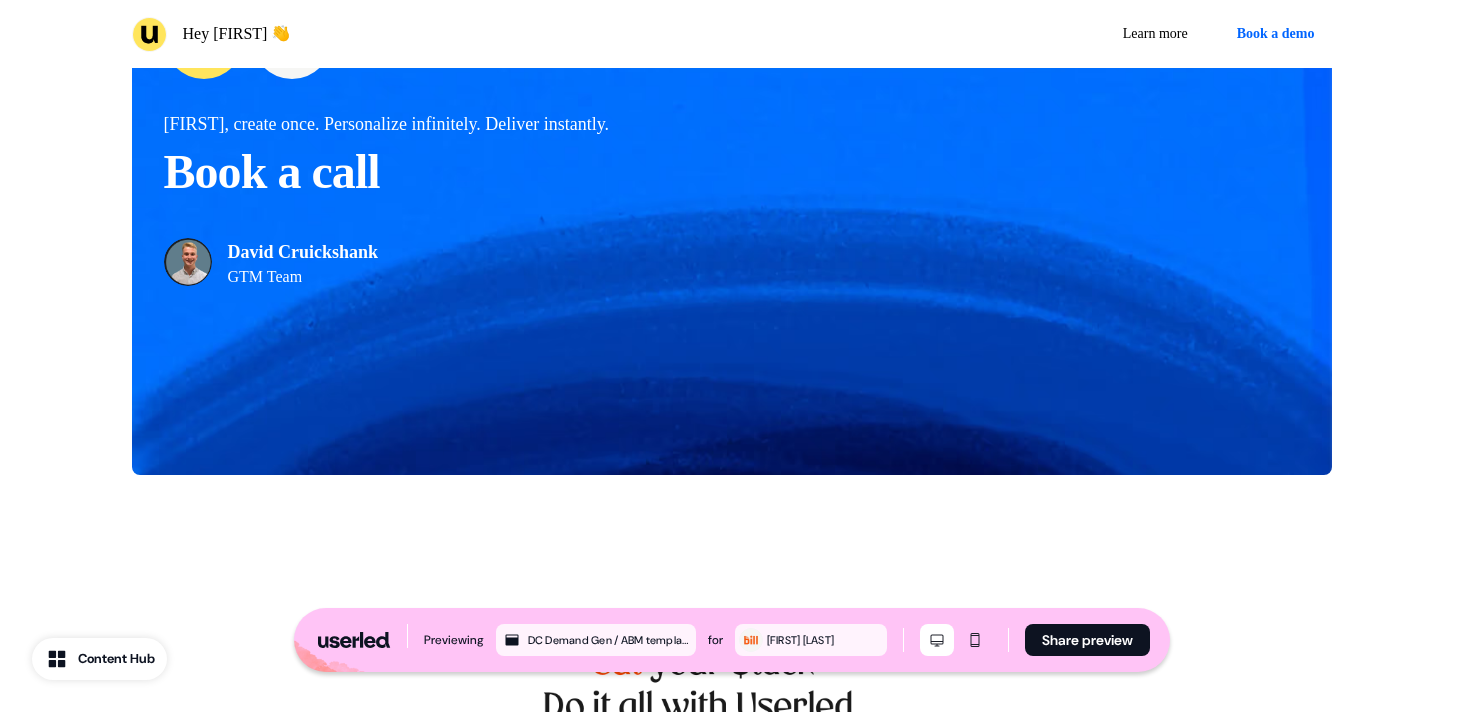 scroll, scrollTop: 4574, scrollLeft: 0, axis: vertical 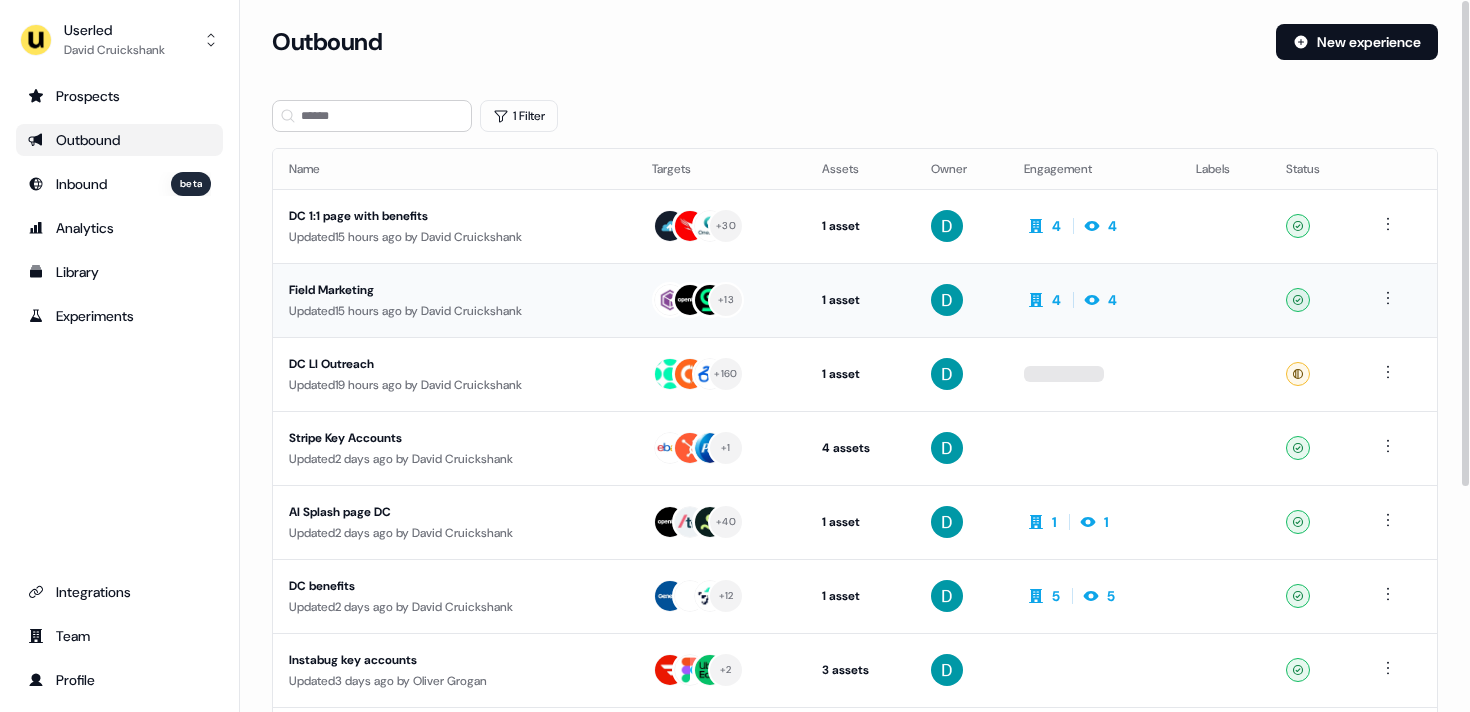 click on "Field Marketing Updated 15 hours ago by [FIRST] [LAST]" at bounding box center [454, 300] 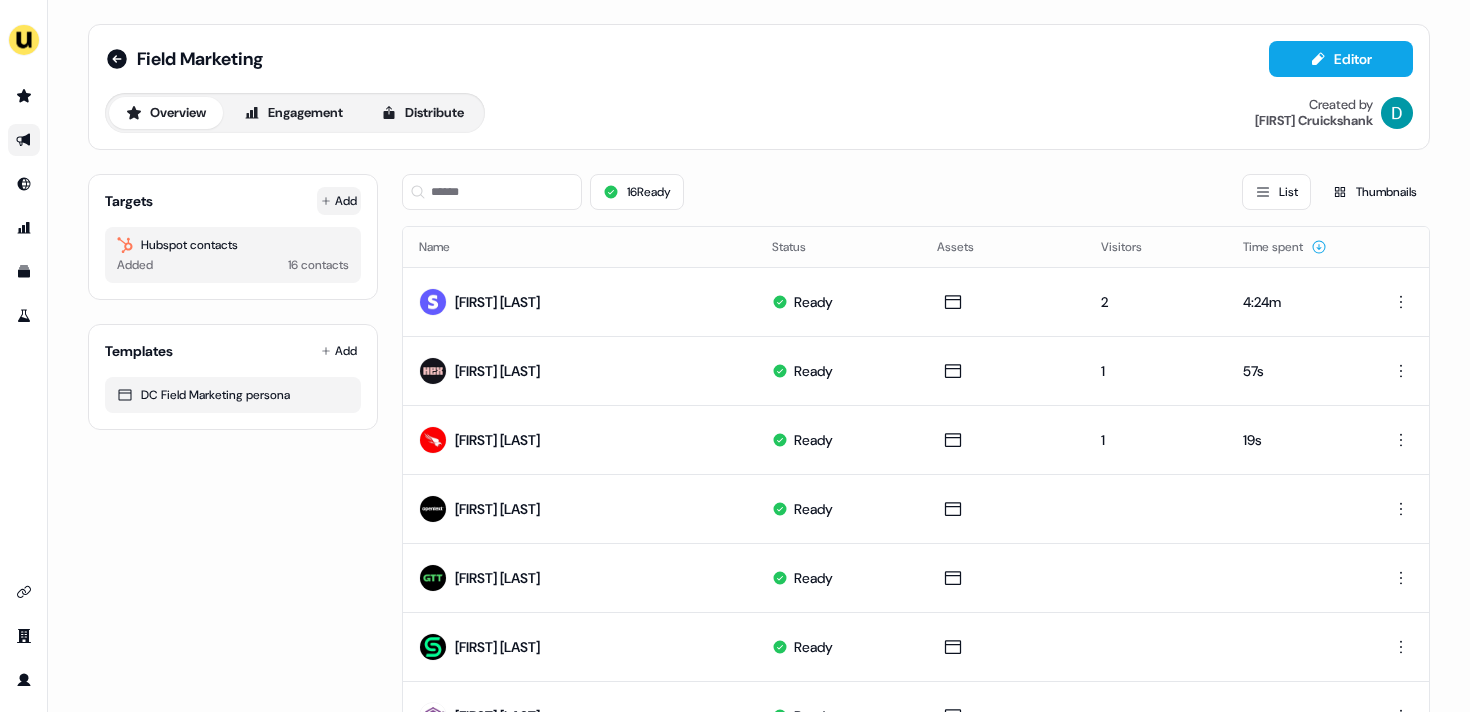 click 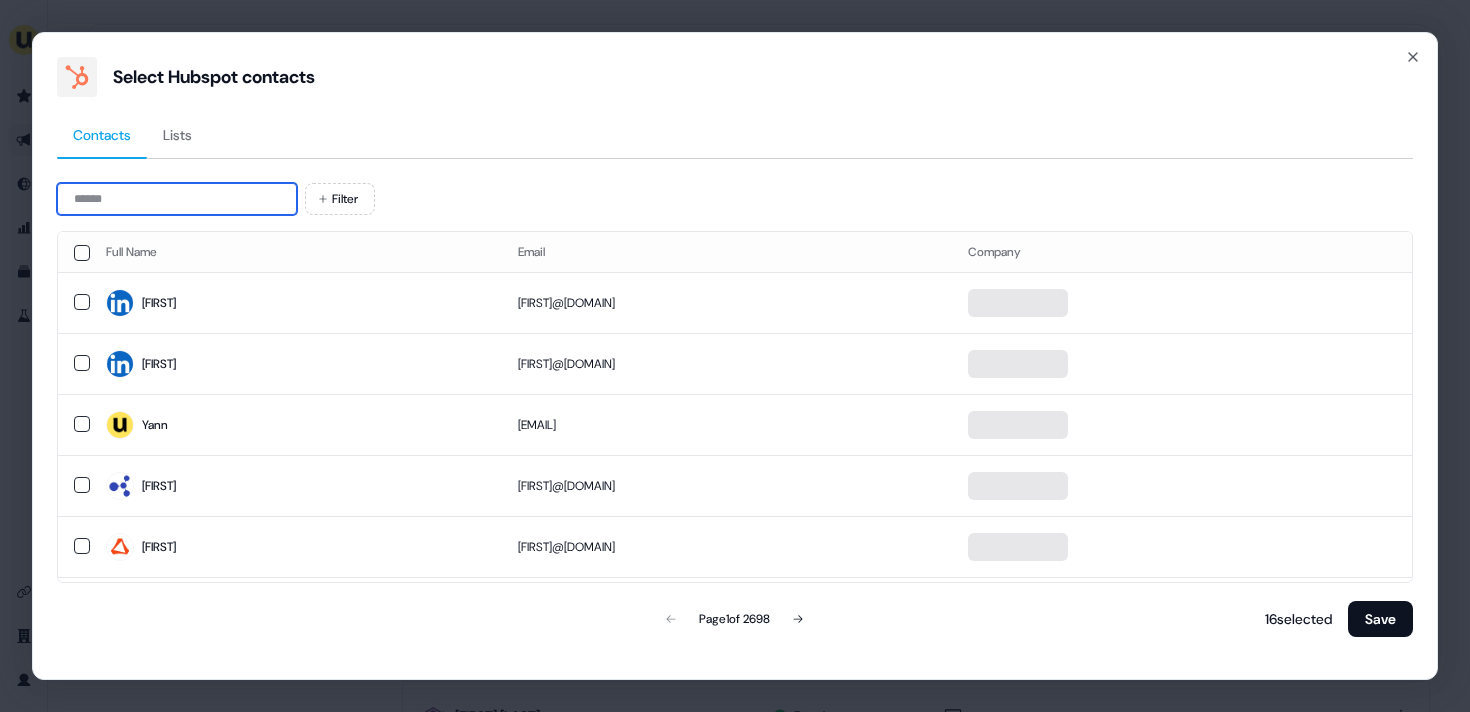 click at bounding box center (177, 199) 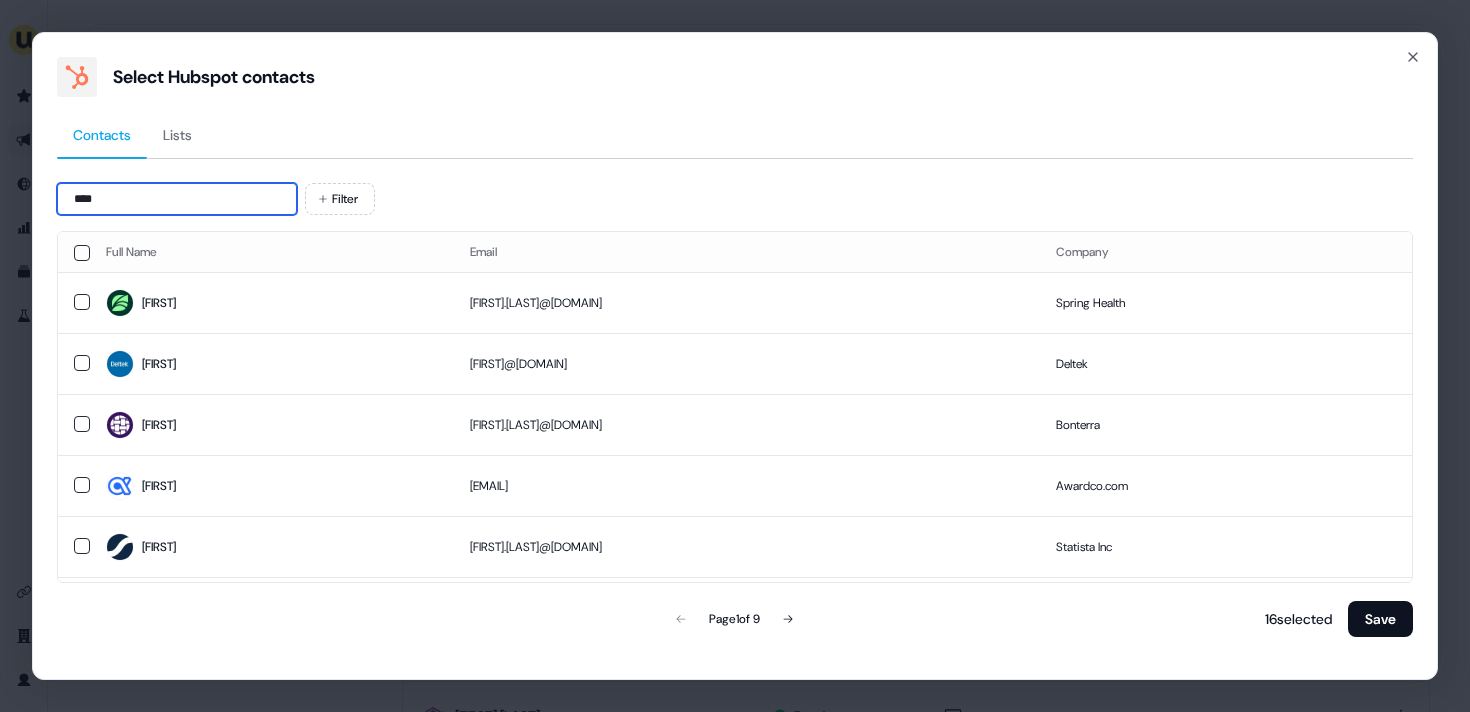 paste on "**********" 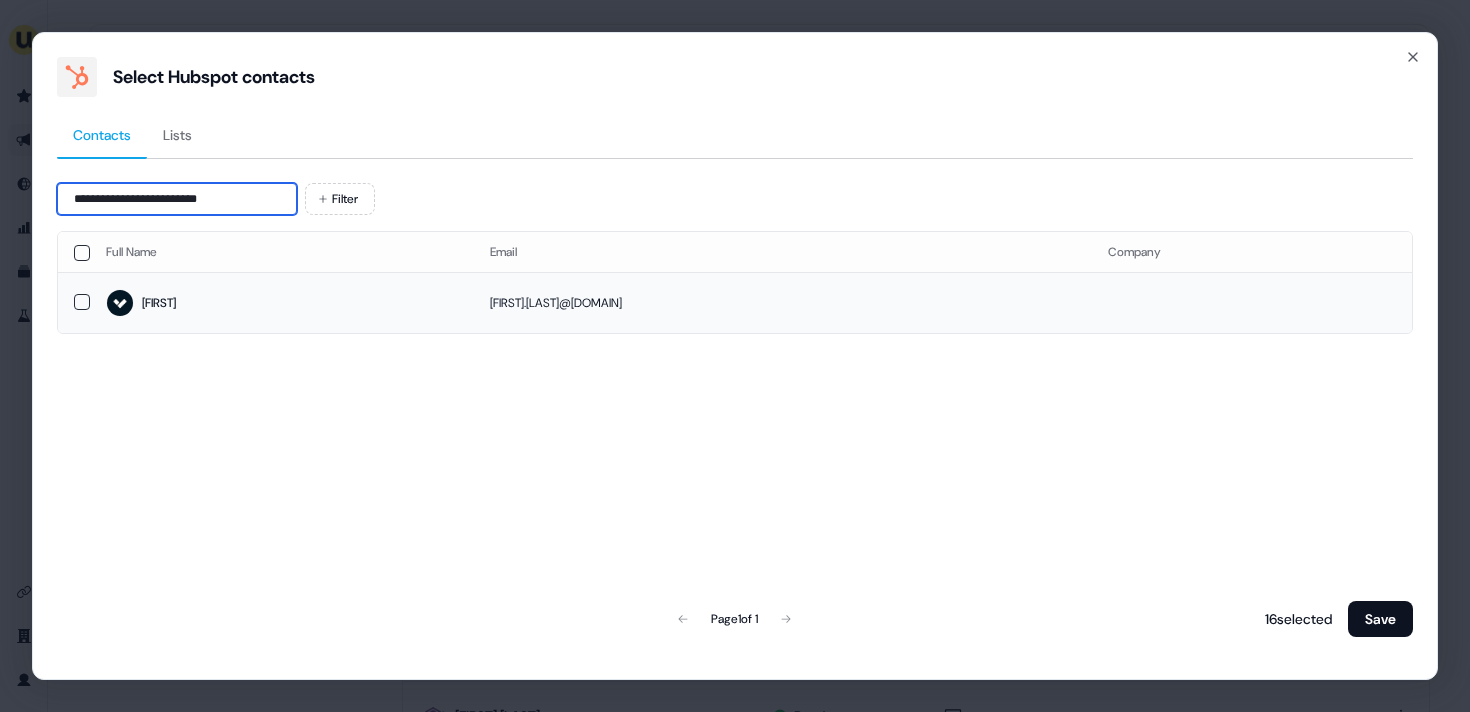 type on "**********" 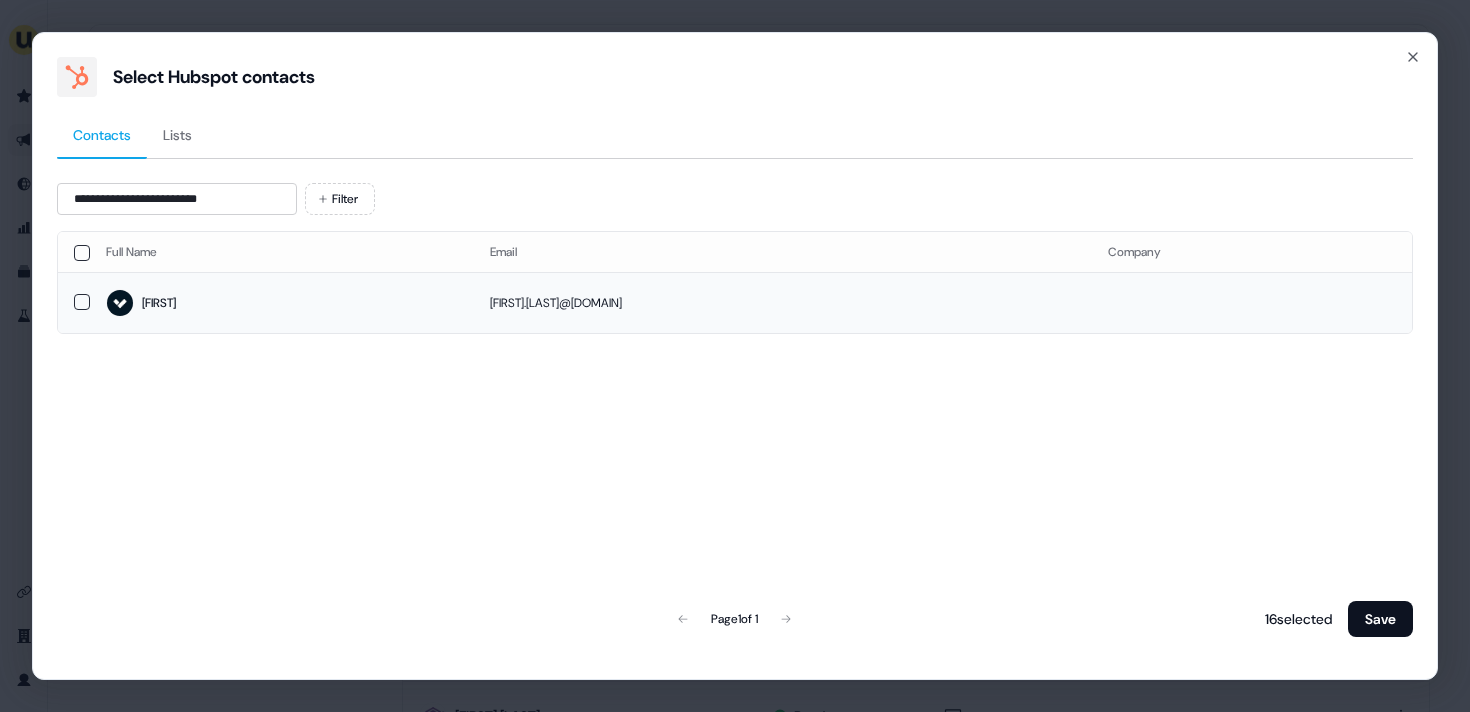 click on "[FIRST]" at bounding box center [282, 302] 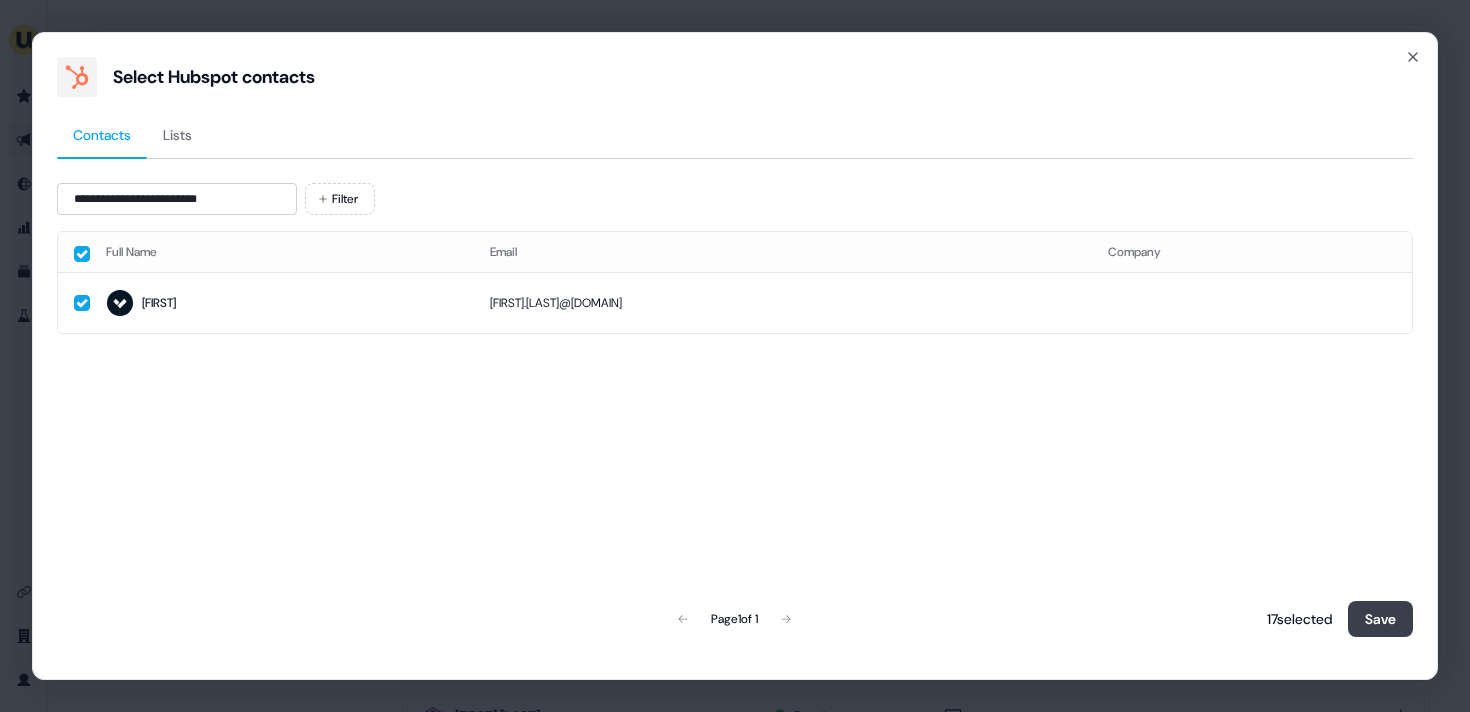 click on "Save" at bounding box center [1380, 619] 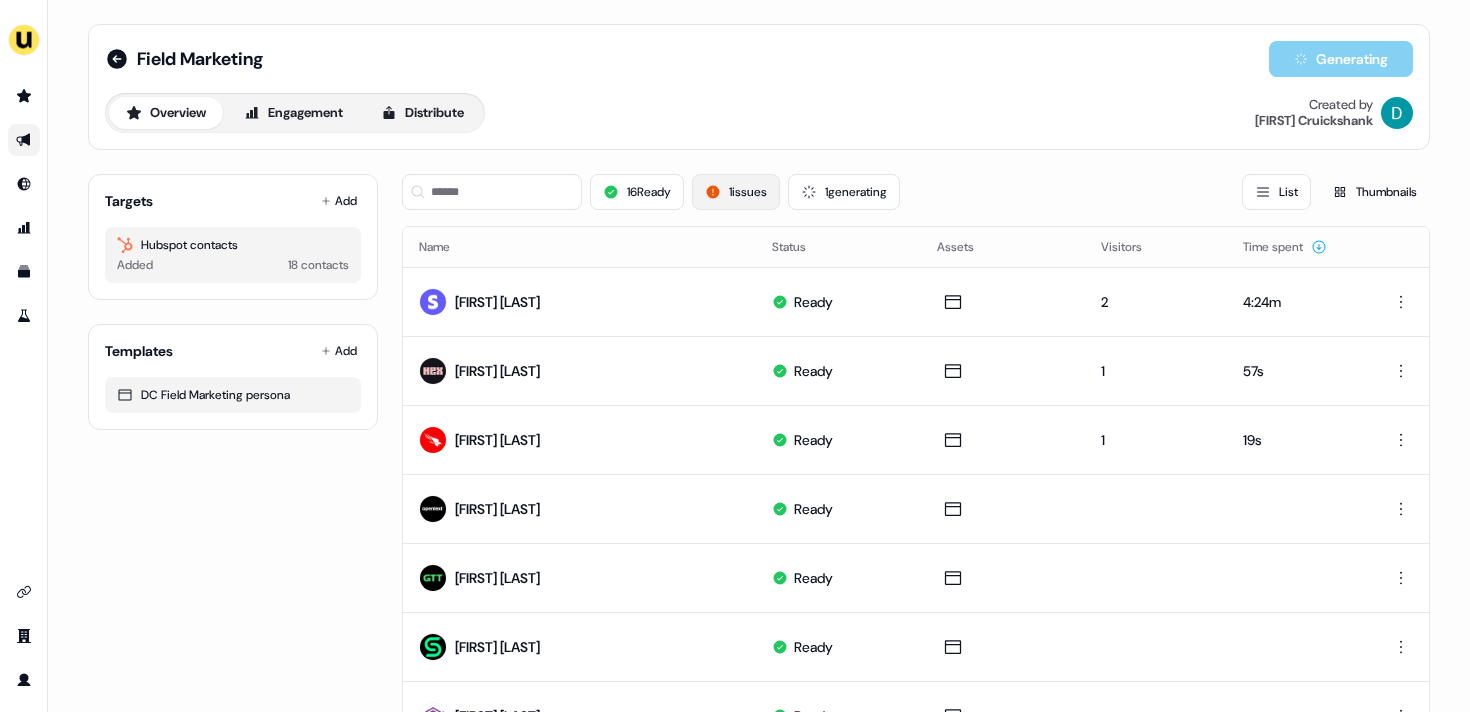 click on "1  issues" at bounding box center (736, 192) 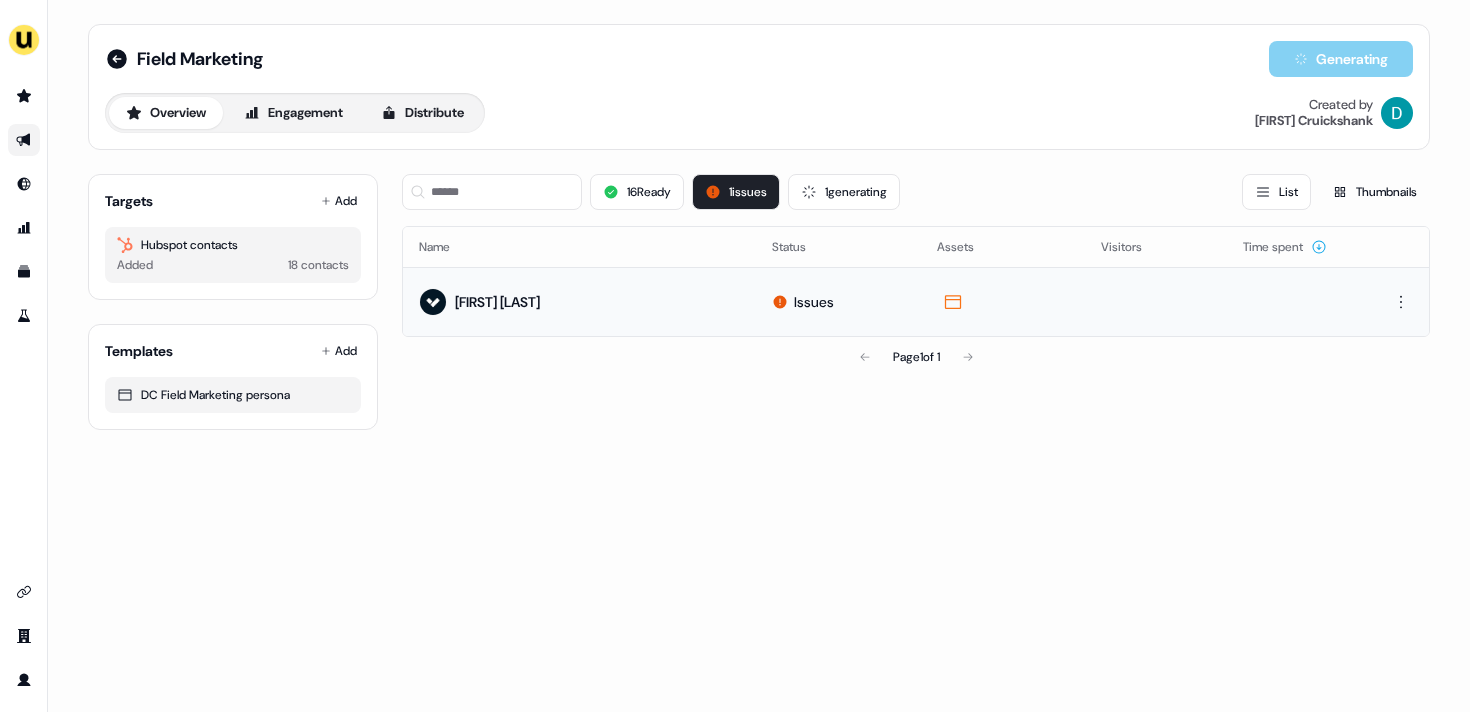 click on "Issues" at bounding box center [838, 301] 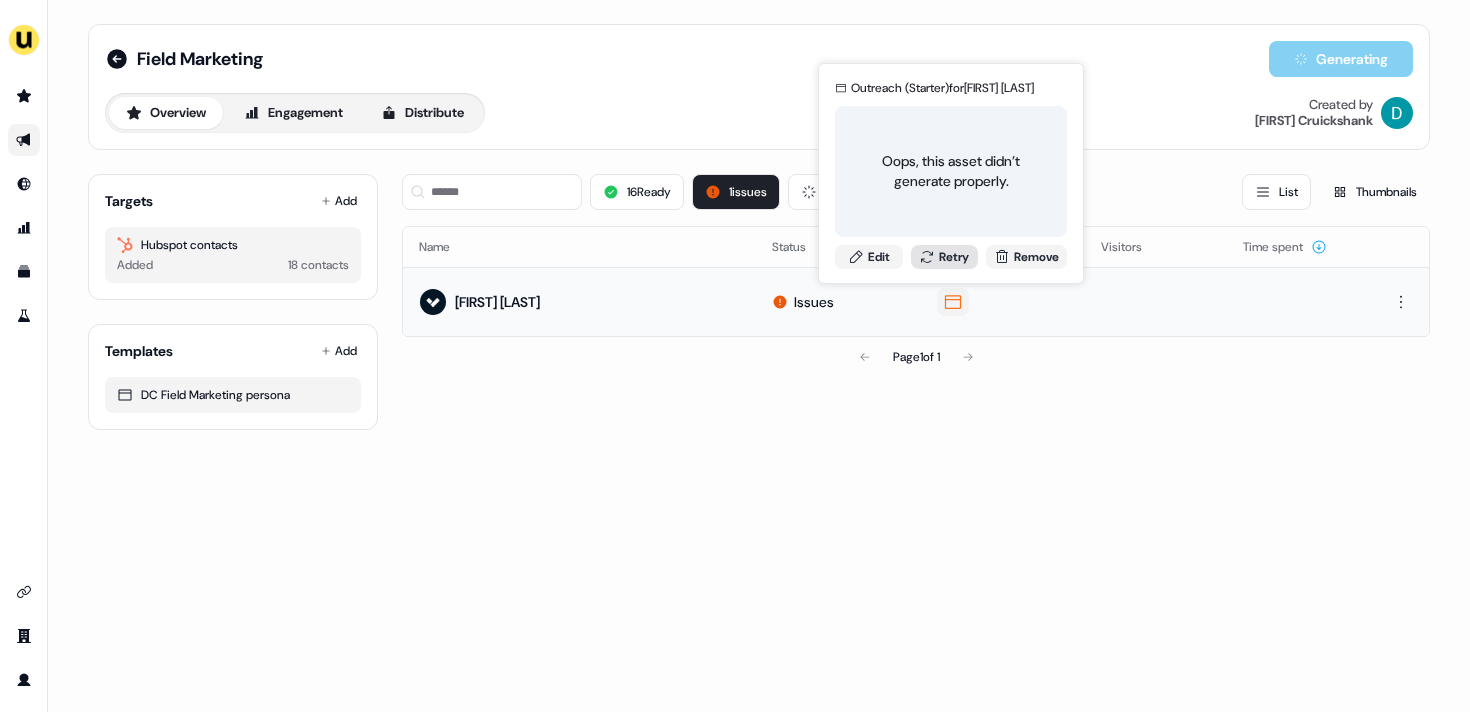 click on "Retry" at bounding box center (945, 257) 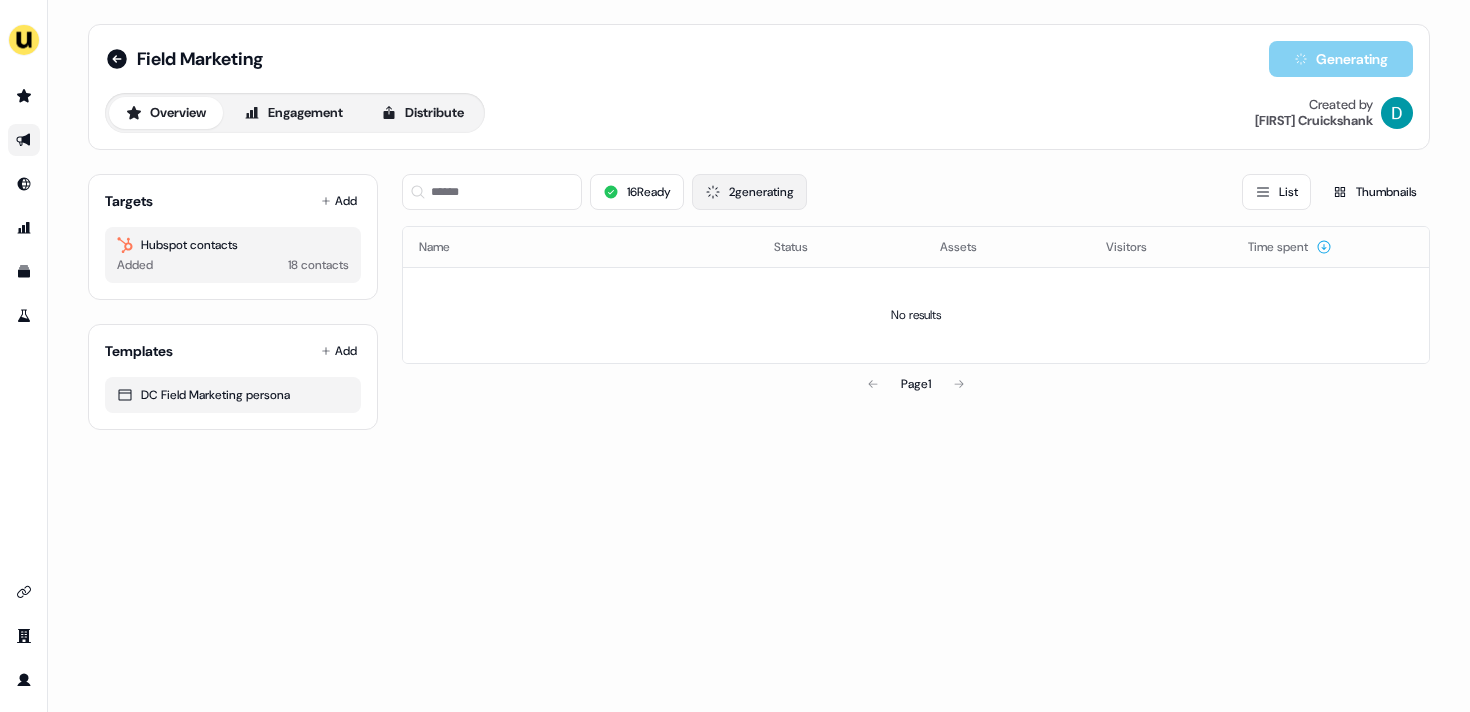 click on "2  generating" at bounding box center [749, 192] 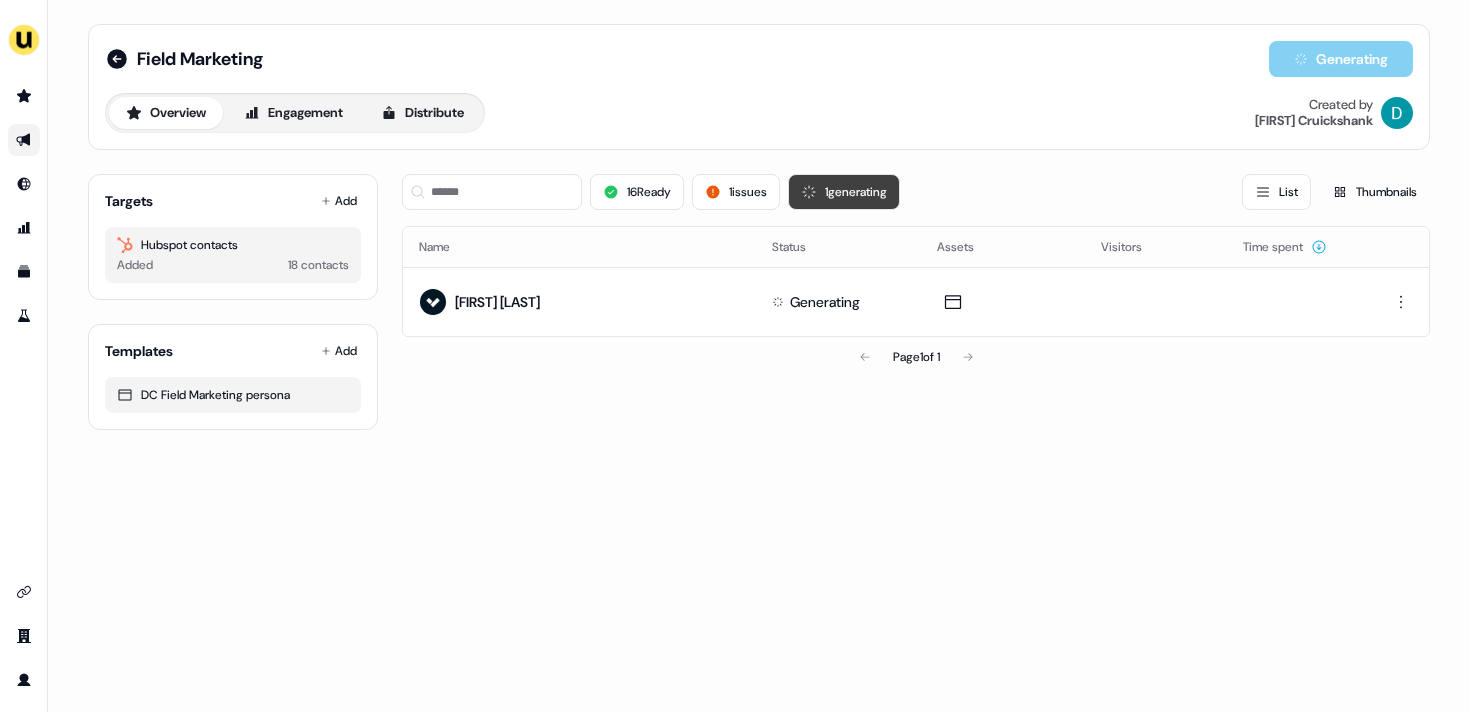 click on "1  generating" at bounding box center [844, 192] 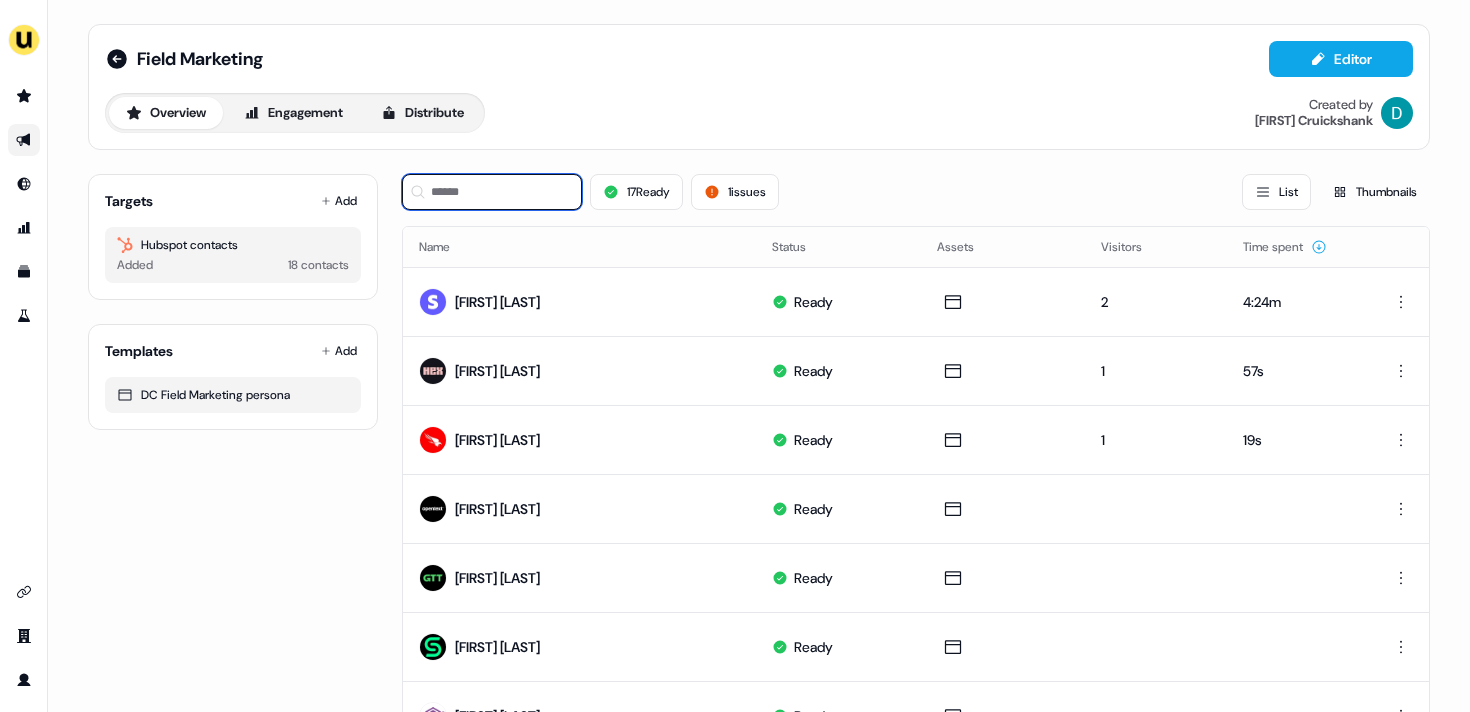 click at bounding box center [492, 192] 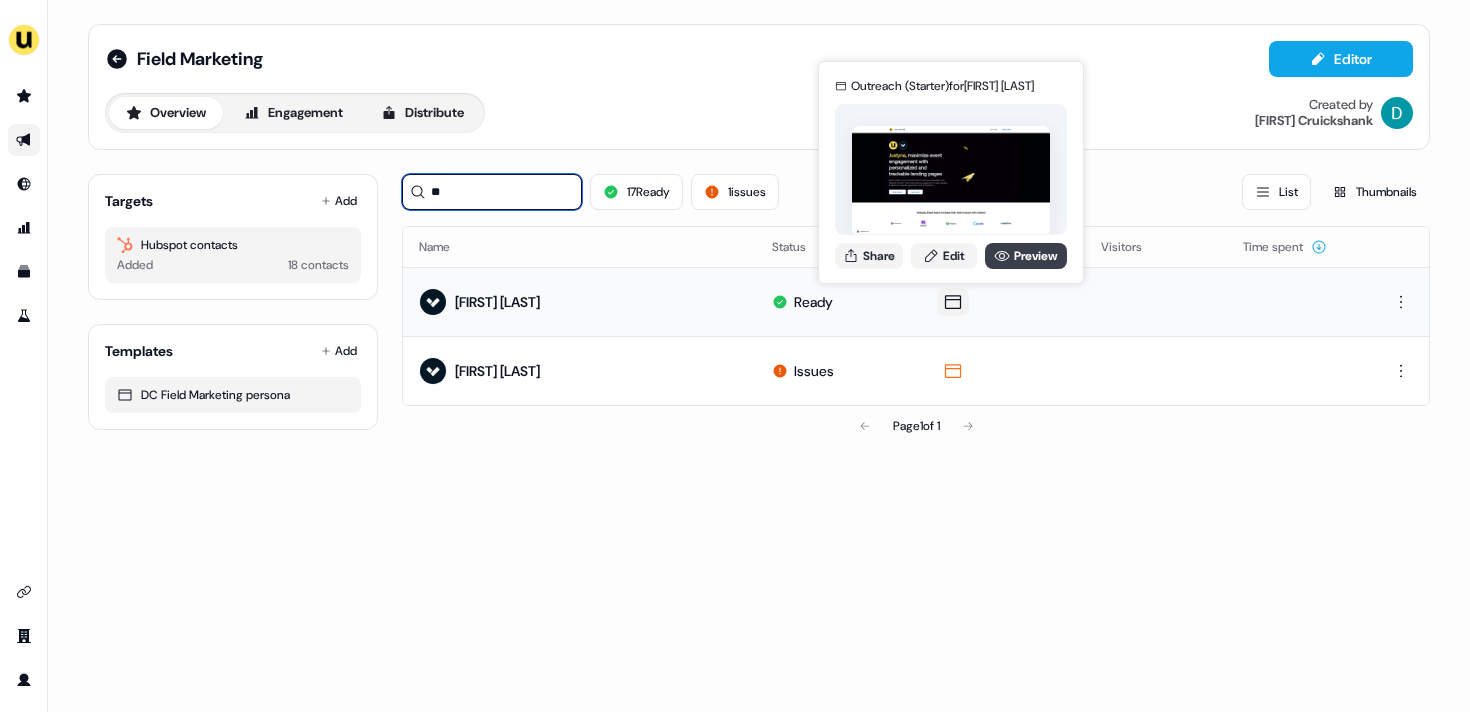 type on "**" 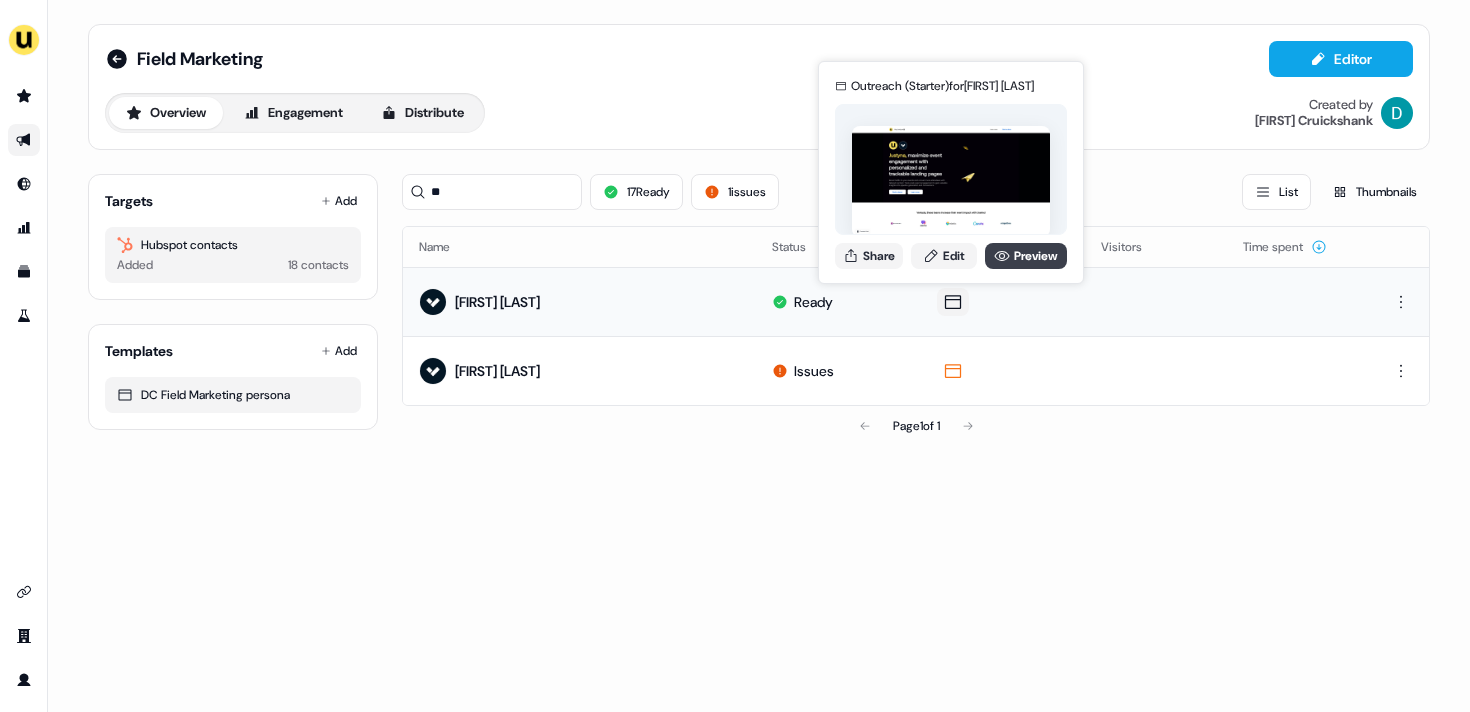 click on "Preview" at bounding box center (1026, 256) 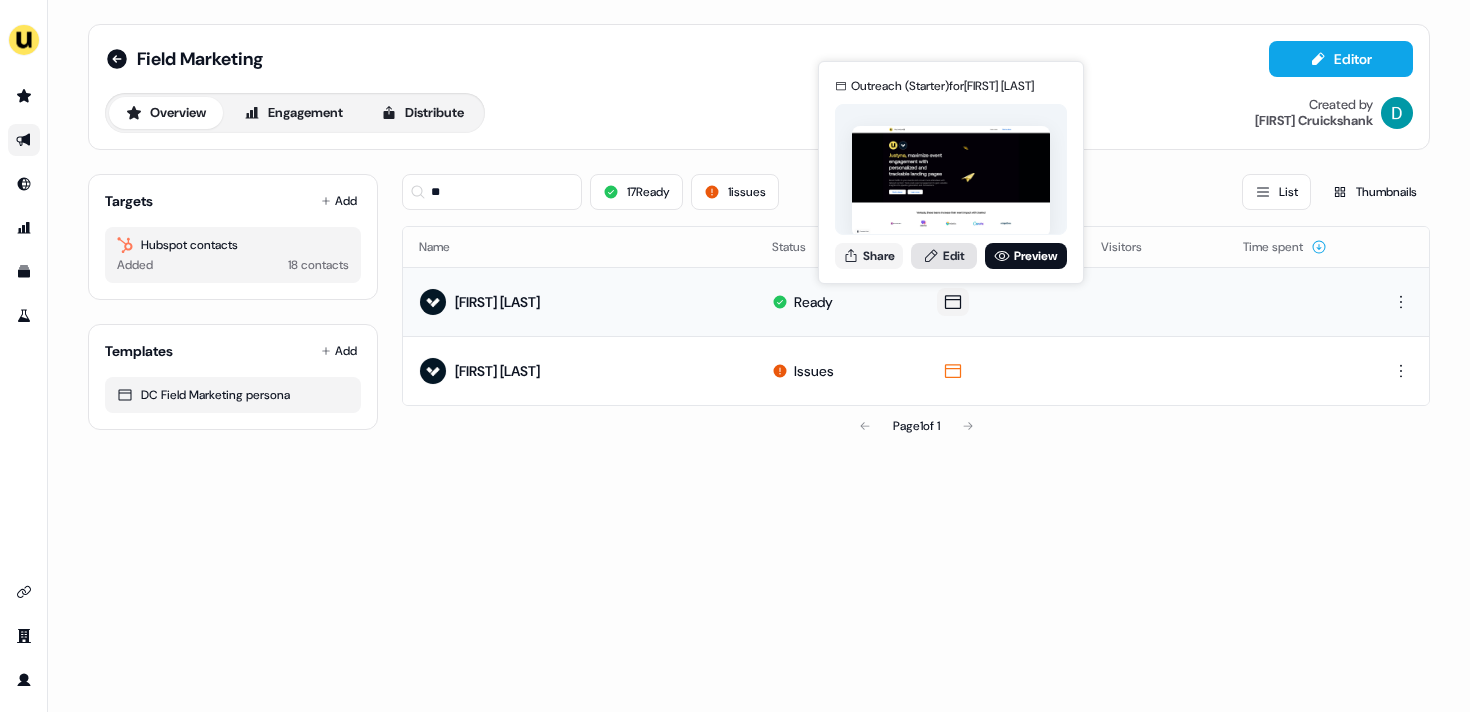 click on "Edit" at bounding box center (944, 256) 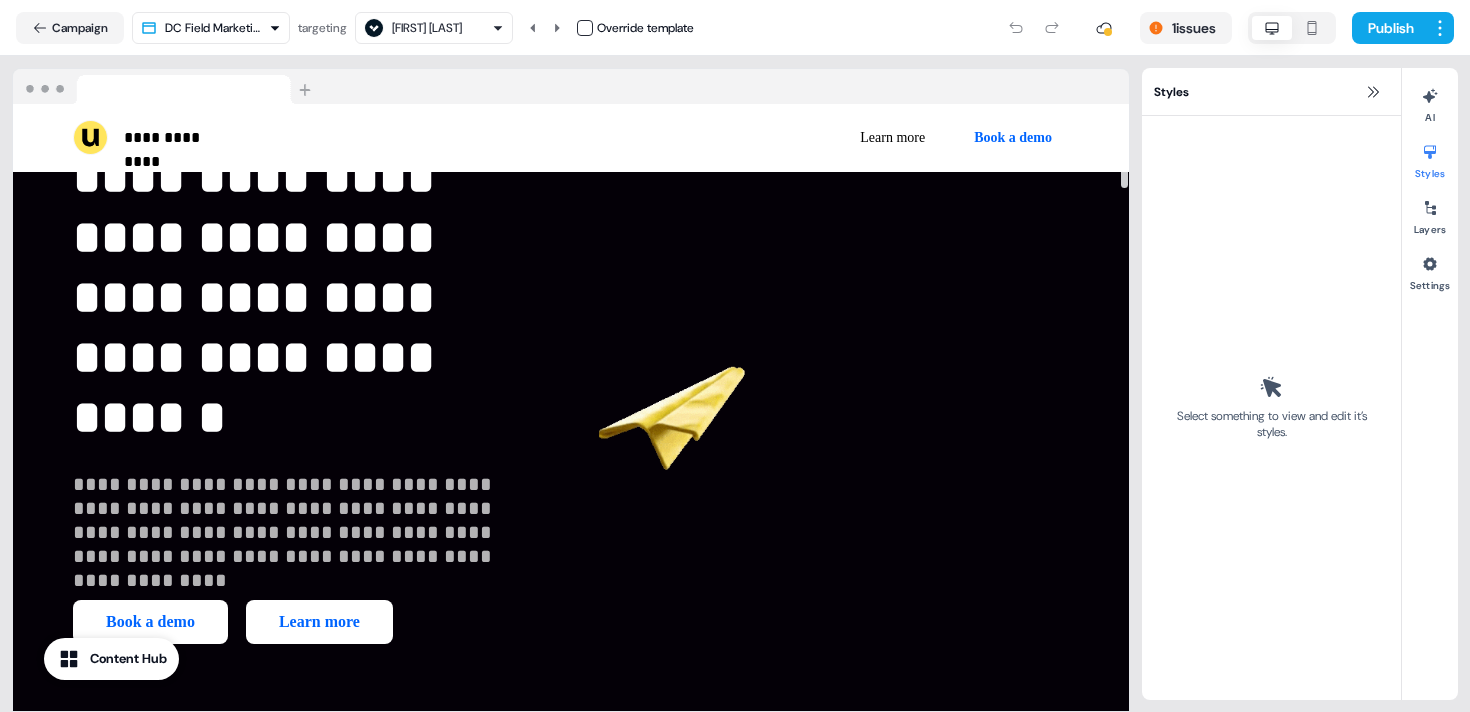 scroll, scrollTop: 0, scrollLeft: 0, axis: both 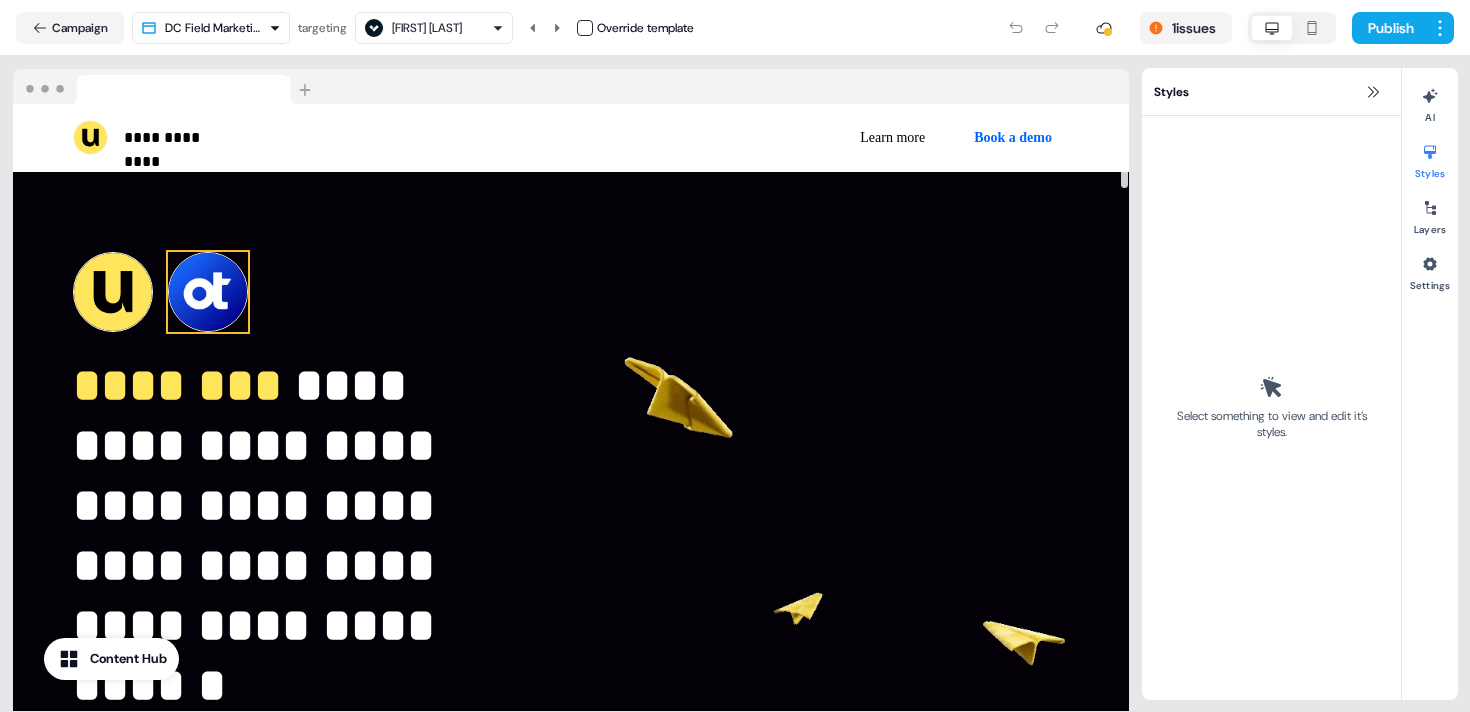 click at bounding box center [208, 292] 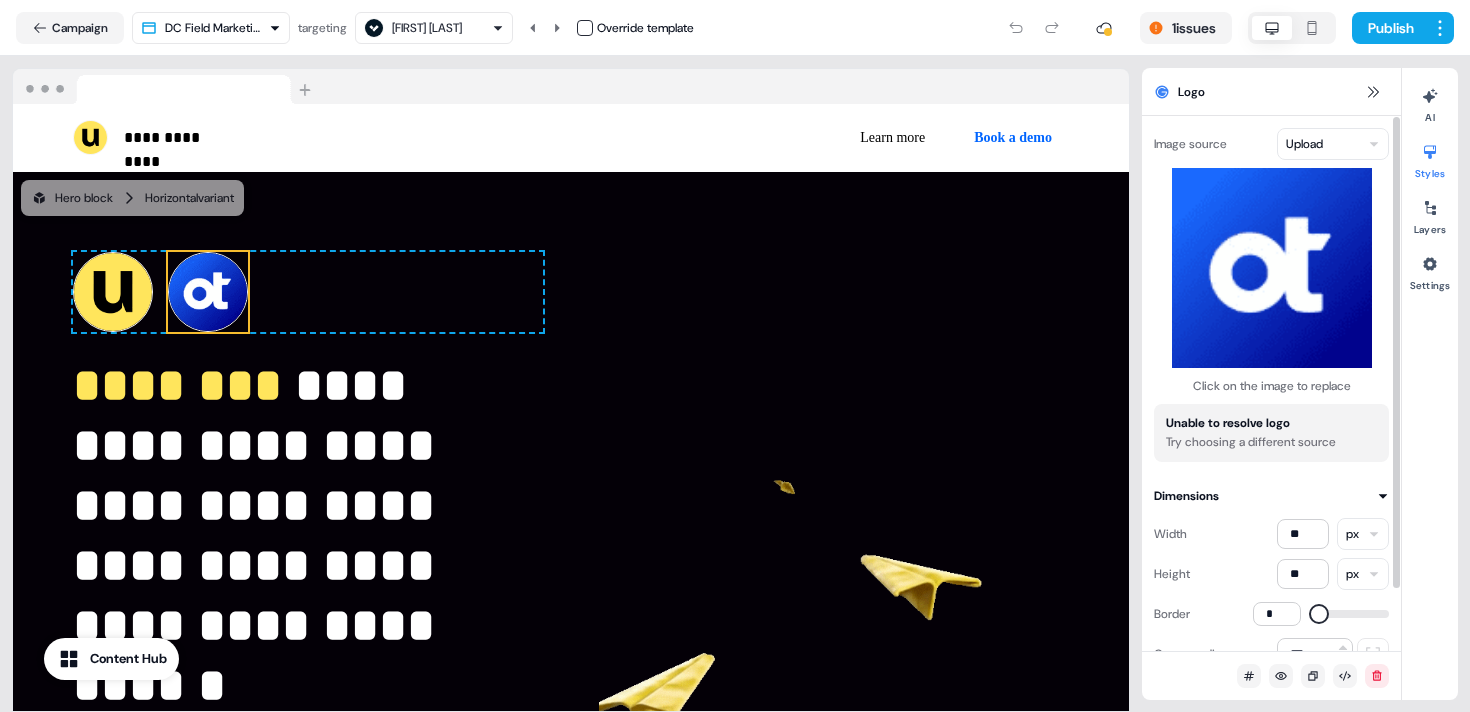 click on "For the best experience switch devices to a bigger screen. Go to Userled.io Field Marketing Editor Overview Engagement Distribute Created by [FIRST] [LAST] Loading... Campaign DC Field Marketing persona targeting [FIRST] [LAST] Override template 1 issues Publish Learn more Book a demo Add block Book a demo Hero" at bounding box center (735, 356) 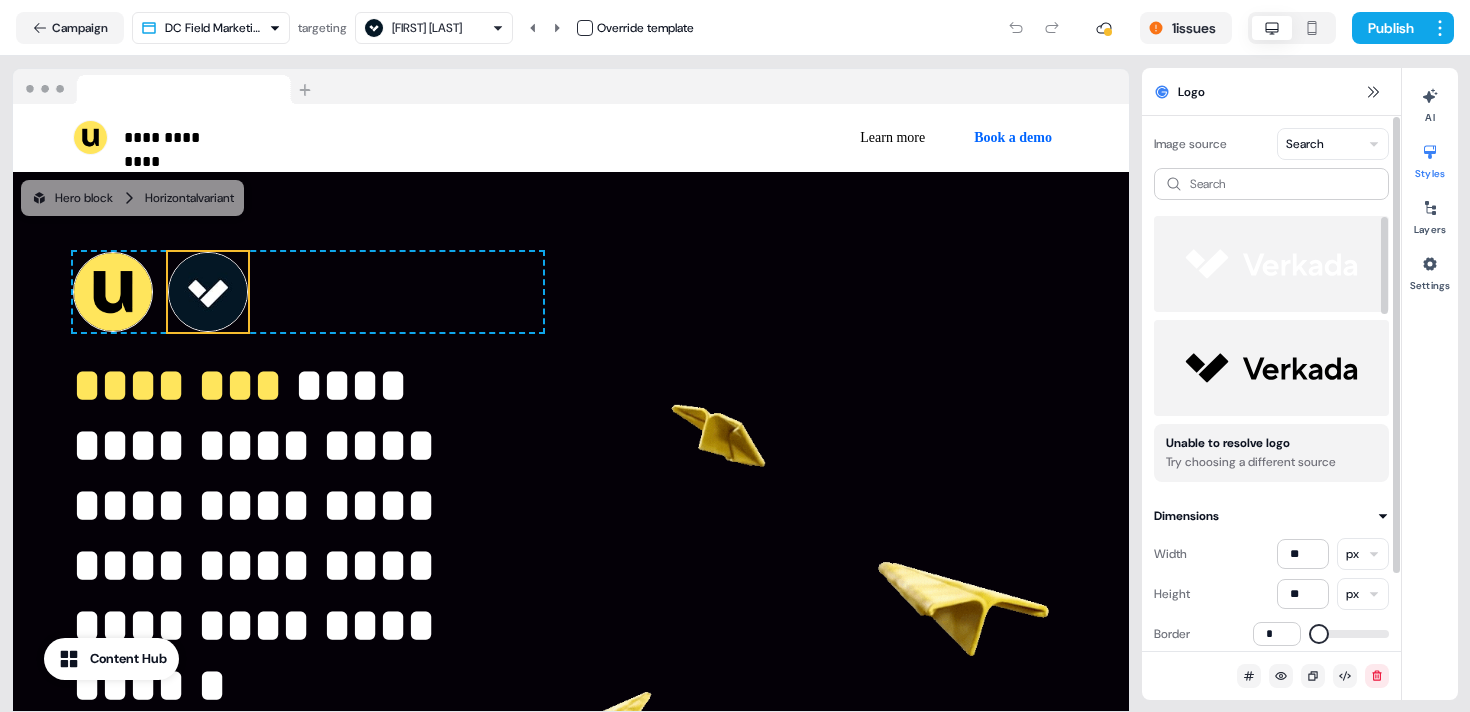 click at bounding box center (1271, 368) 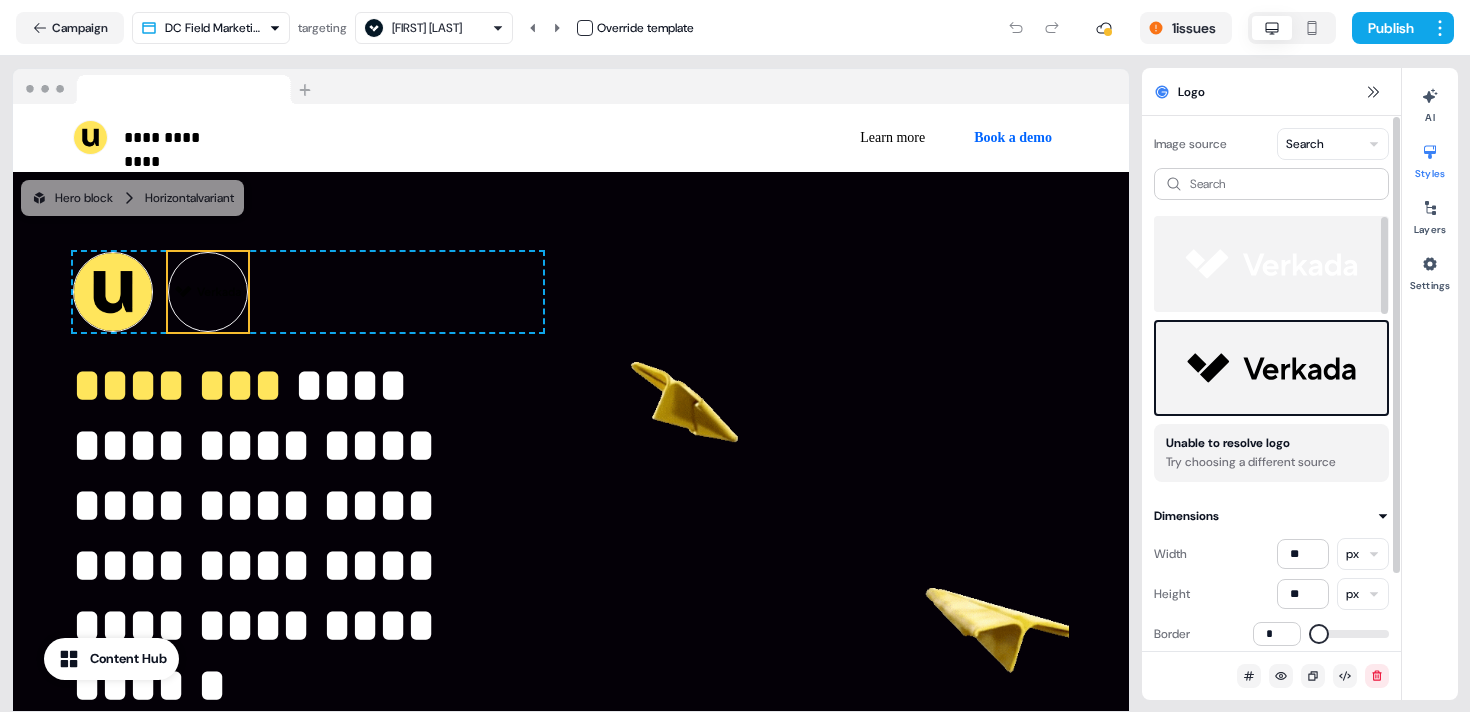 click at bounding box center (1271, 264) 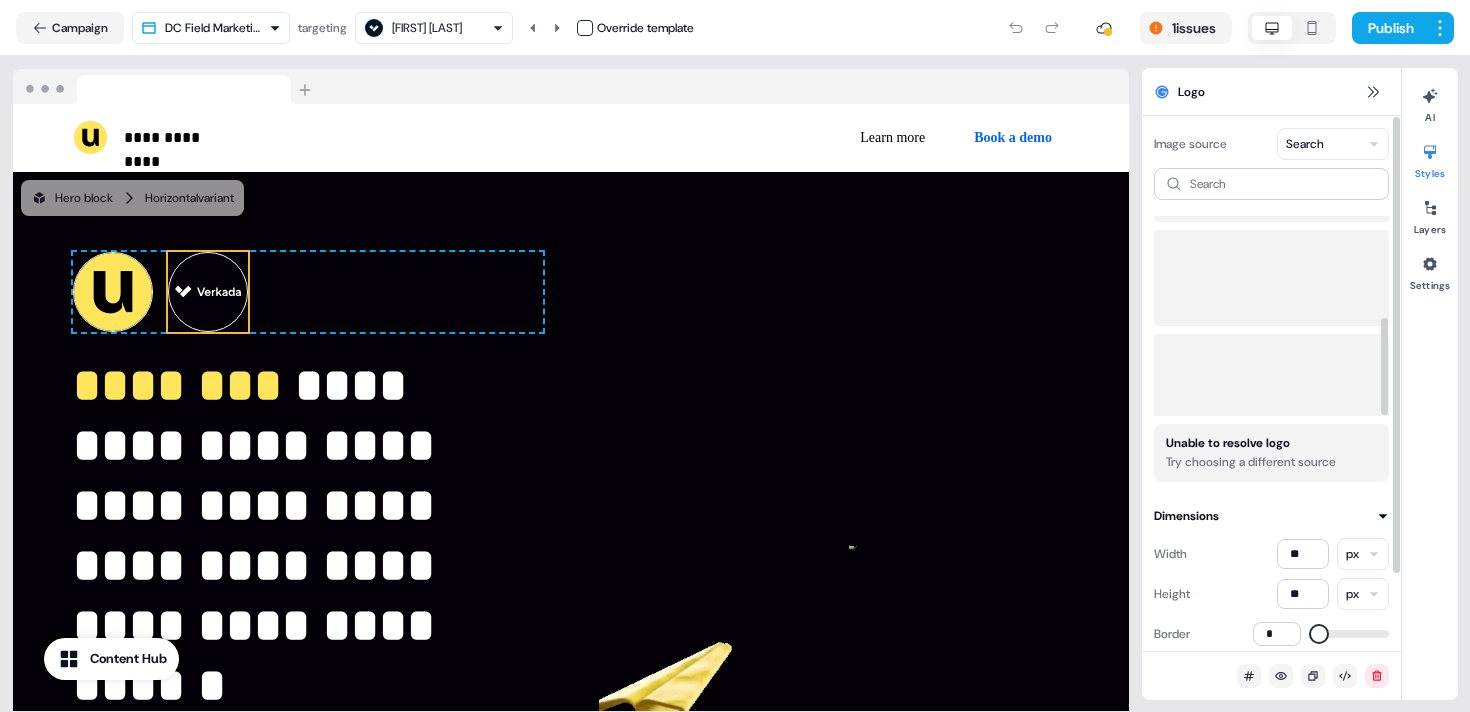 scroll, scrollTop: 208, scrollLeft: 0, axis: vertical 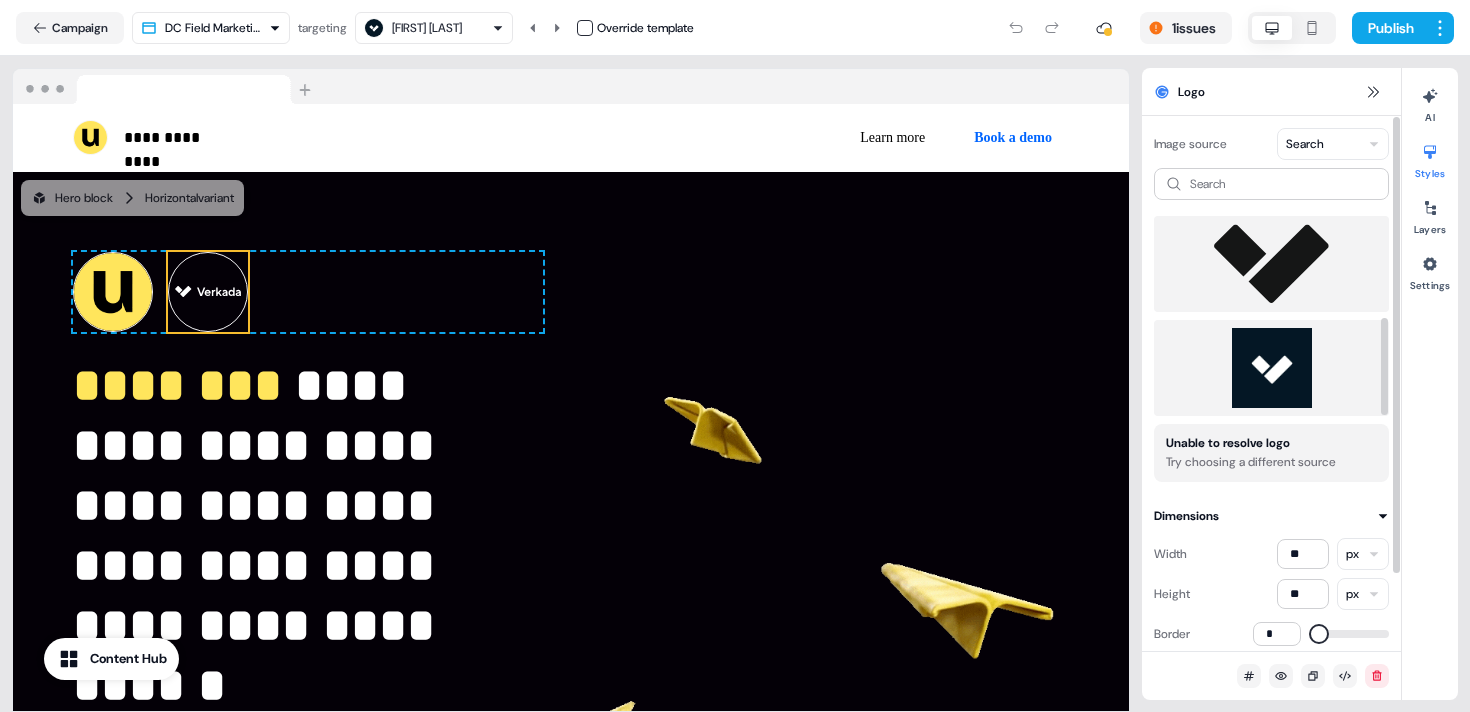 click at bounding box center (1271, 368) 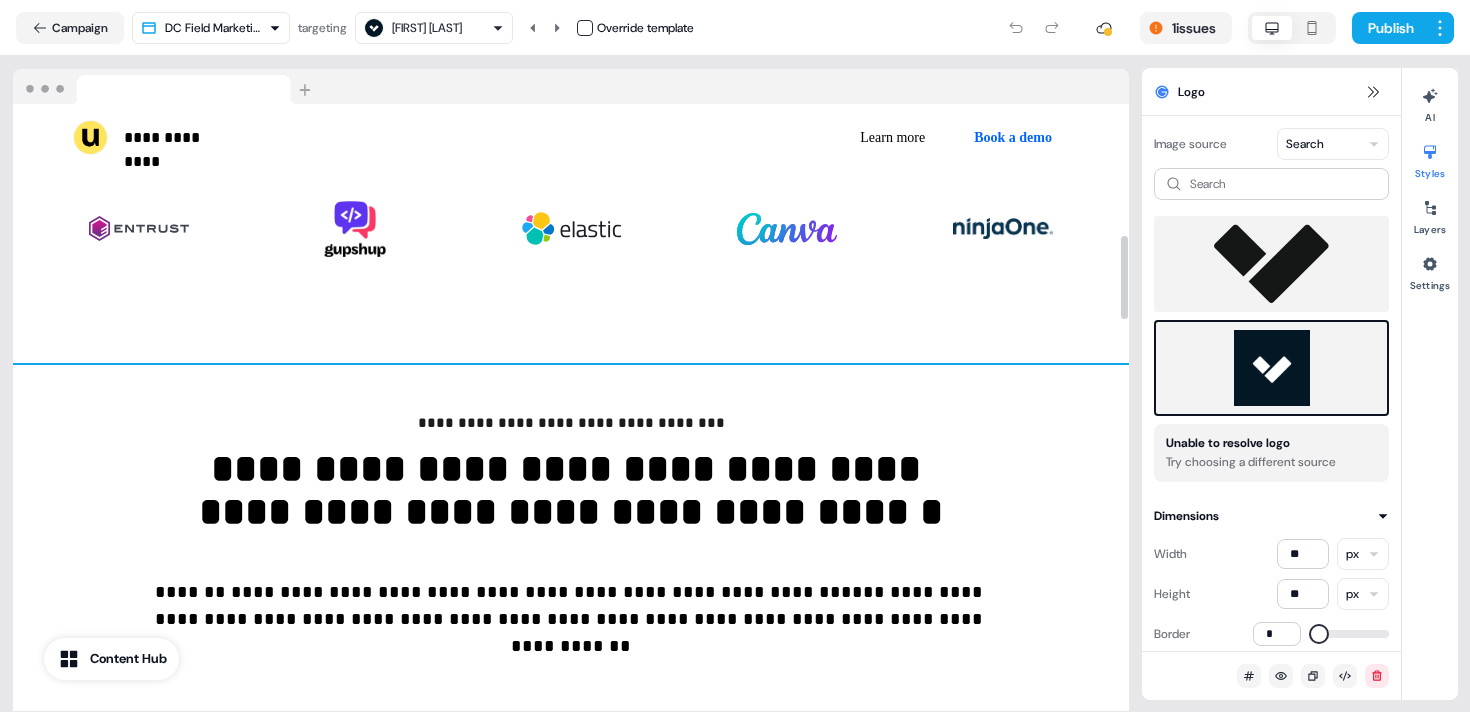 scroll, scrollTop: 956, scrollLeft: 0, axis: vertical 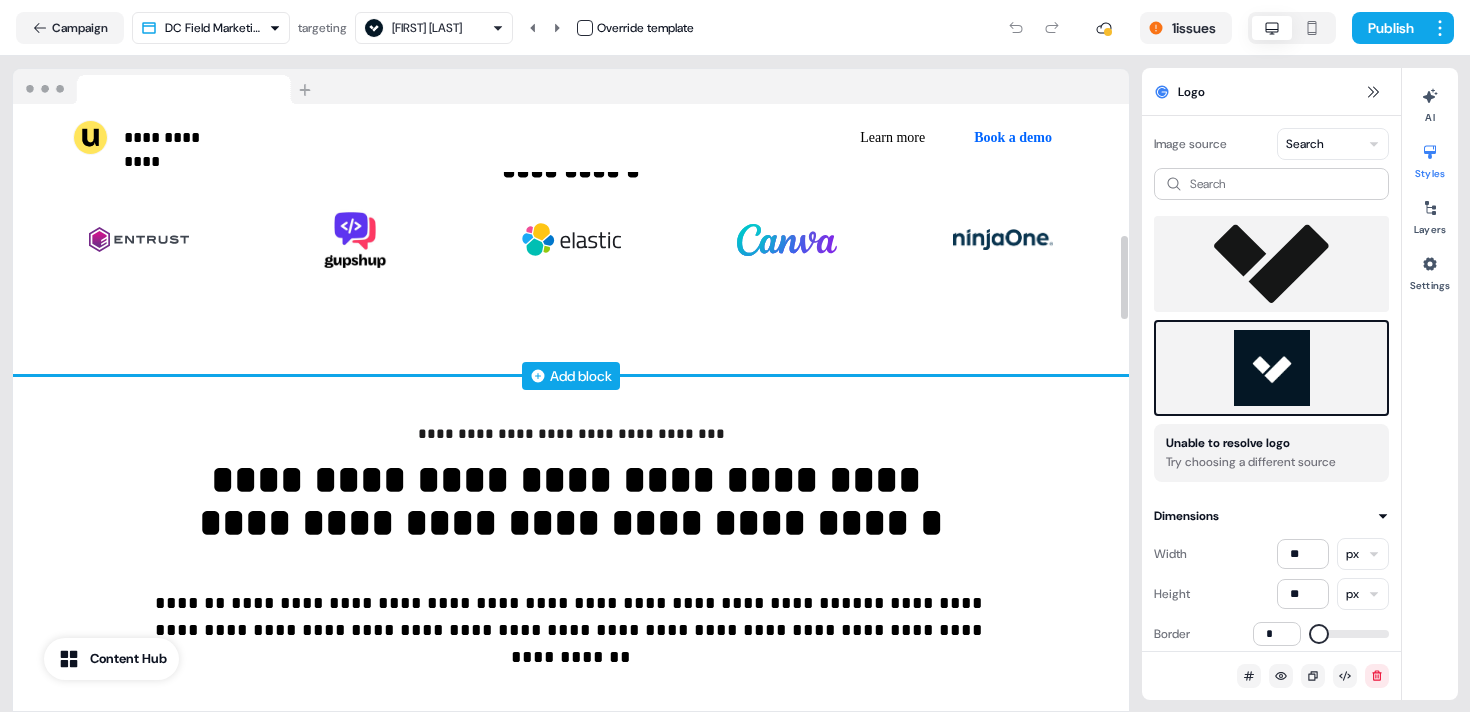 click on "Add block" at bounding box center [581, 376] 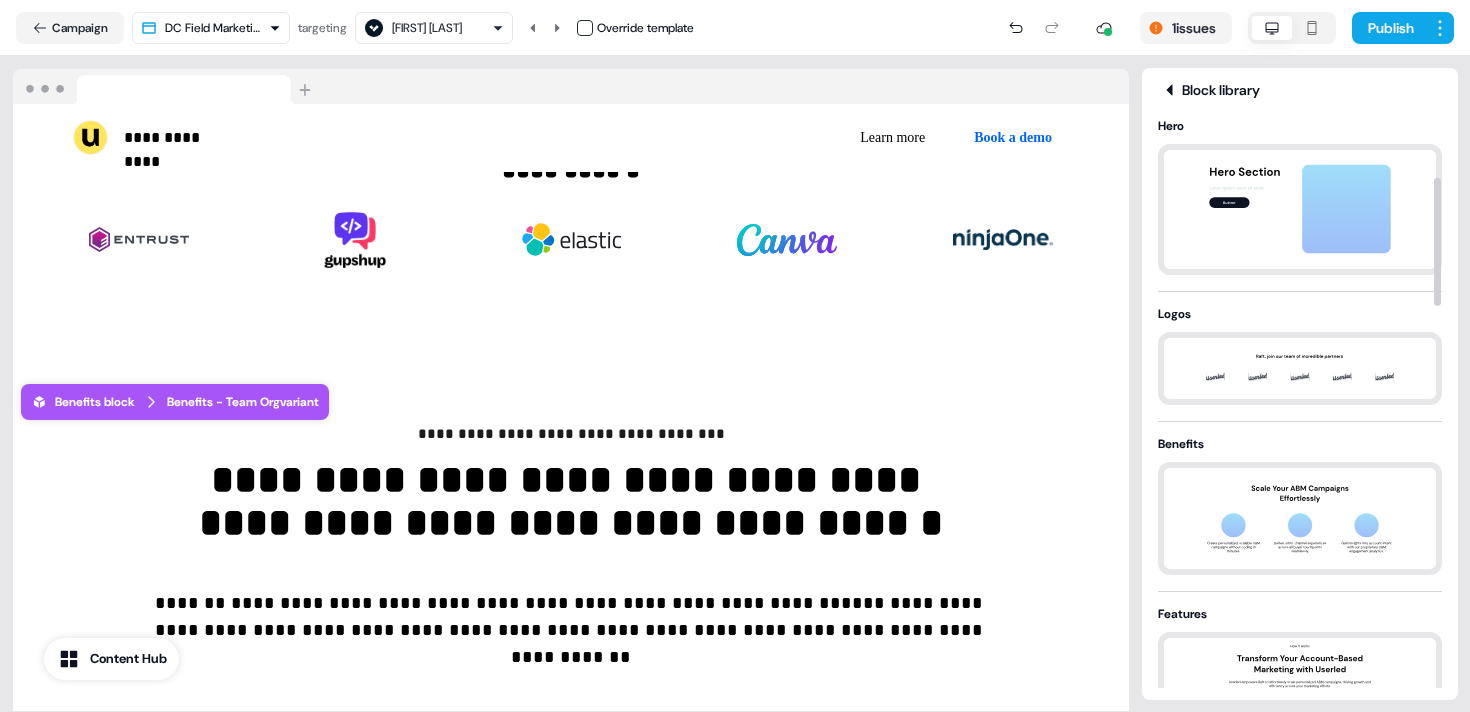 scroll, scrollTop: 285, scrollLeft: 0, axis: vertical 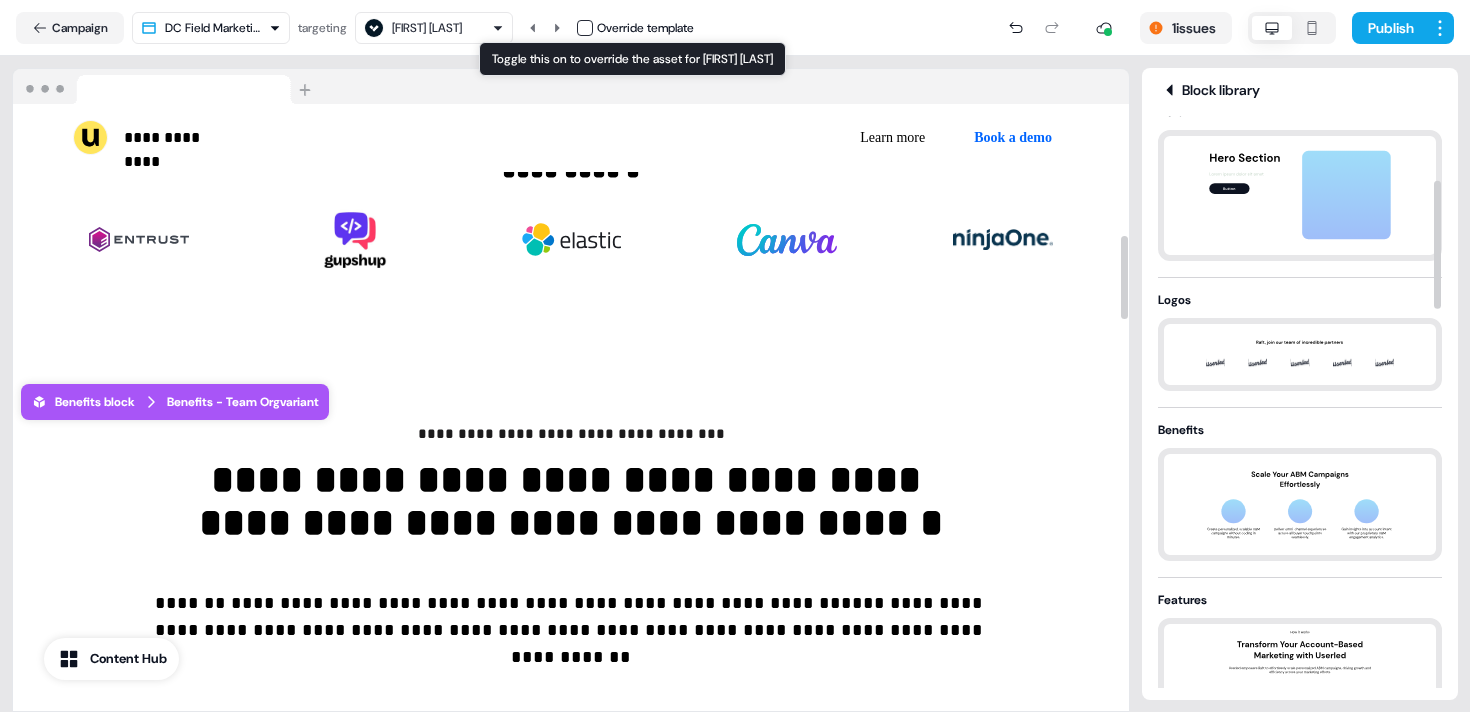 click at bounding box center [585, 28] 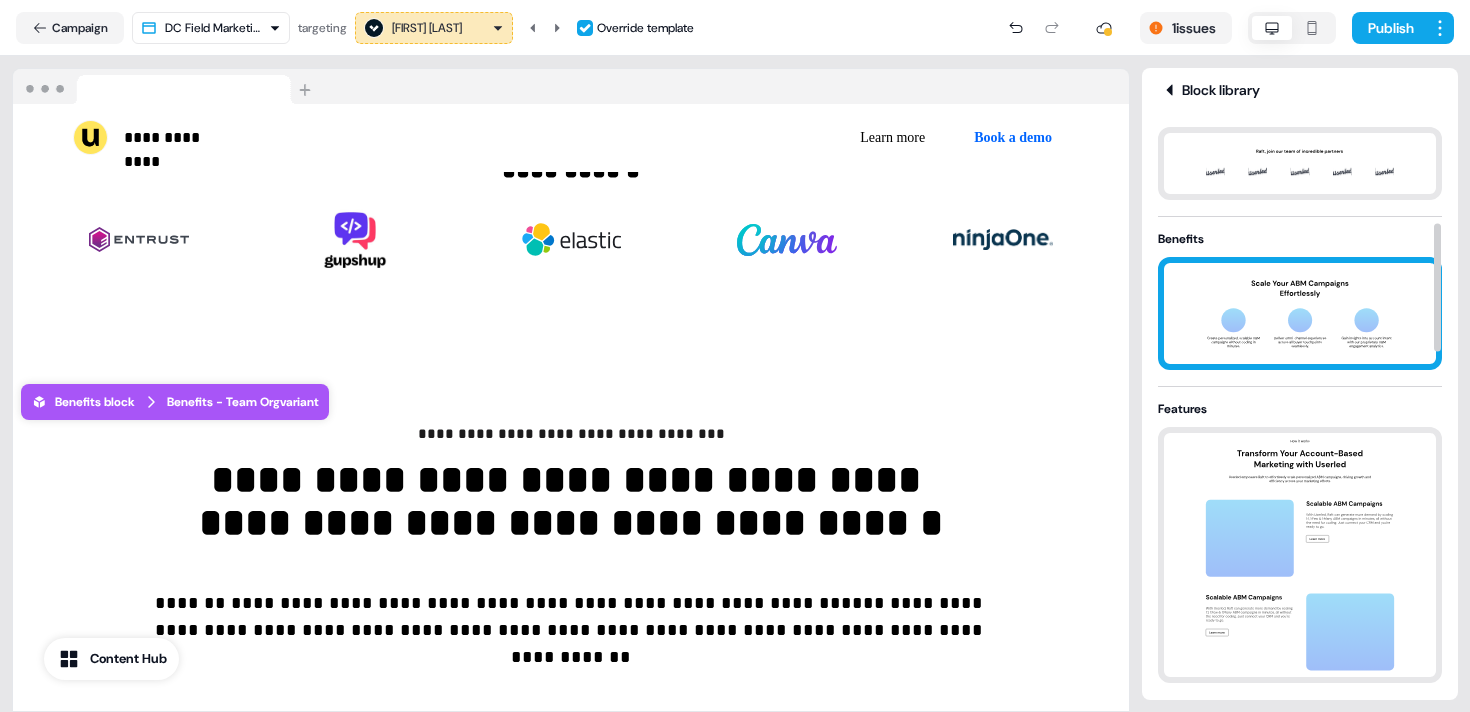 scroll, scrollTop: 498, scrollLeft: 0, axis: vertical 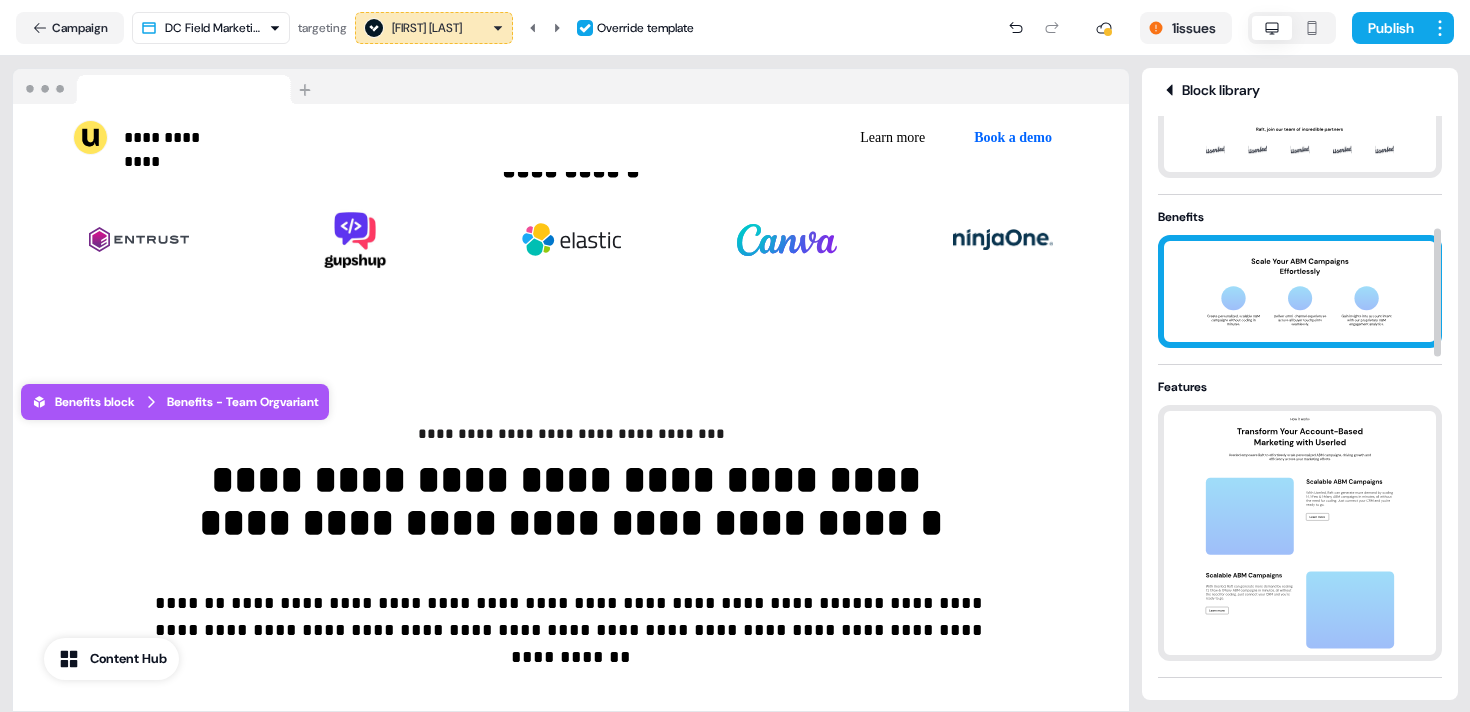 click at bounding box center (1300, 291) 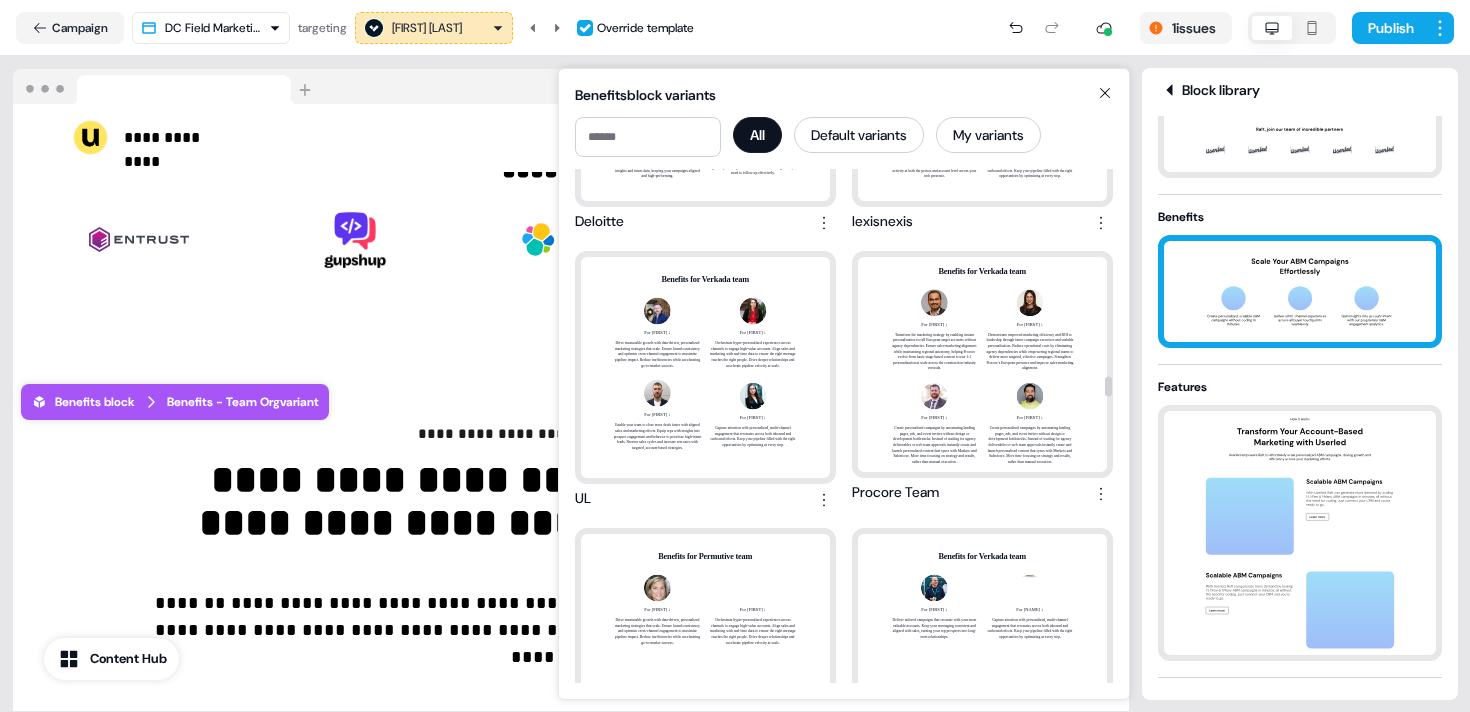 scroll, scrollTop: 5325, scrollLeft: 0, axis: vertical 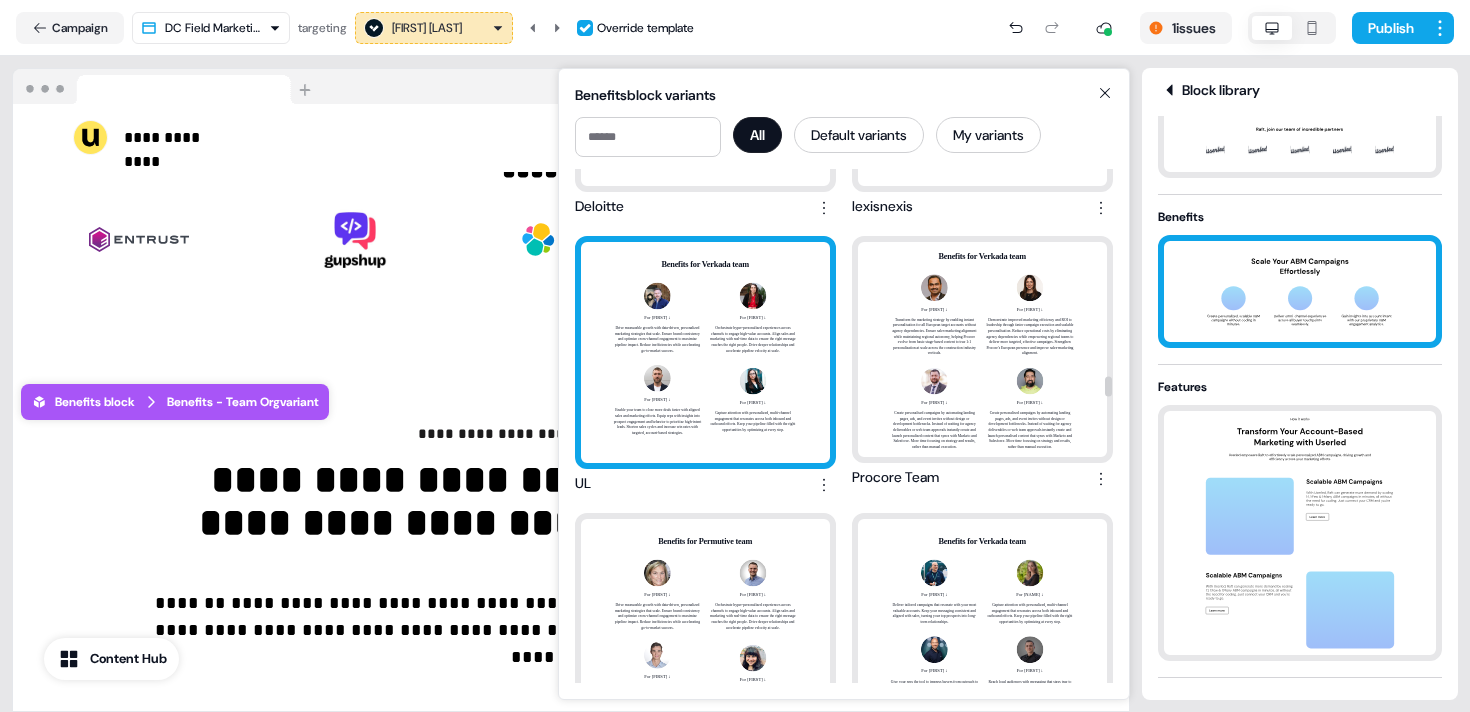 click on "Benefits for Verkada team For [FIRST] ↓ Drive measurable growth with data-driven, personalized marketing strategies that scale. Ensure brand consistency and optimize cross-channel engagement to maximize pipeline impact. Reduce inefficiencies while accelerating go-to-market success. For [FIRST] ↓ Orchestrate hyper-personalized experiences across channels to engage high-value accounts. Align sales and marketing with real-time data to ensure the right message reaches the right people. Drive deeper relationships and accelerate pipeline velocity at scale. For [FIRST] ↓ Enable your team to close more deals faster with aligned sales and marketing efforts. Equip reps with insights into prospect engagement and behavior to prioritize high-intent leads. Shorten sales cycles and increase win rates with targeted, account-based strategies. For [FIRST] ↓" at bounding box center (705, 352) 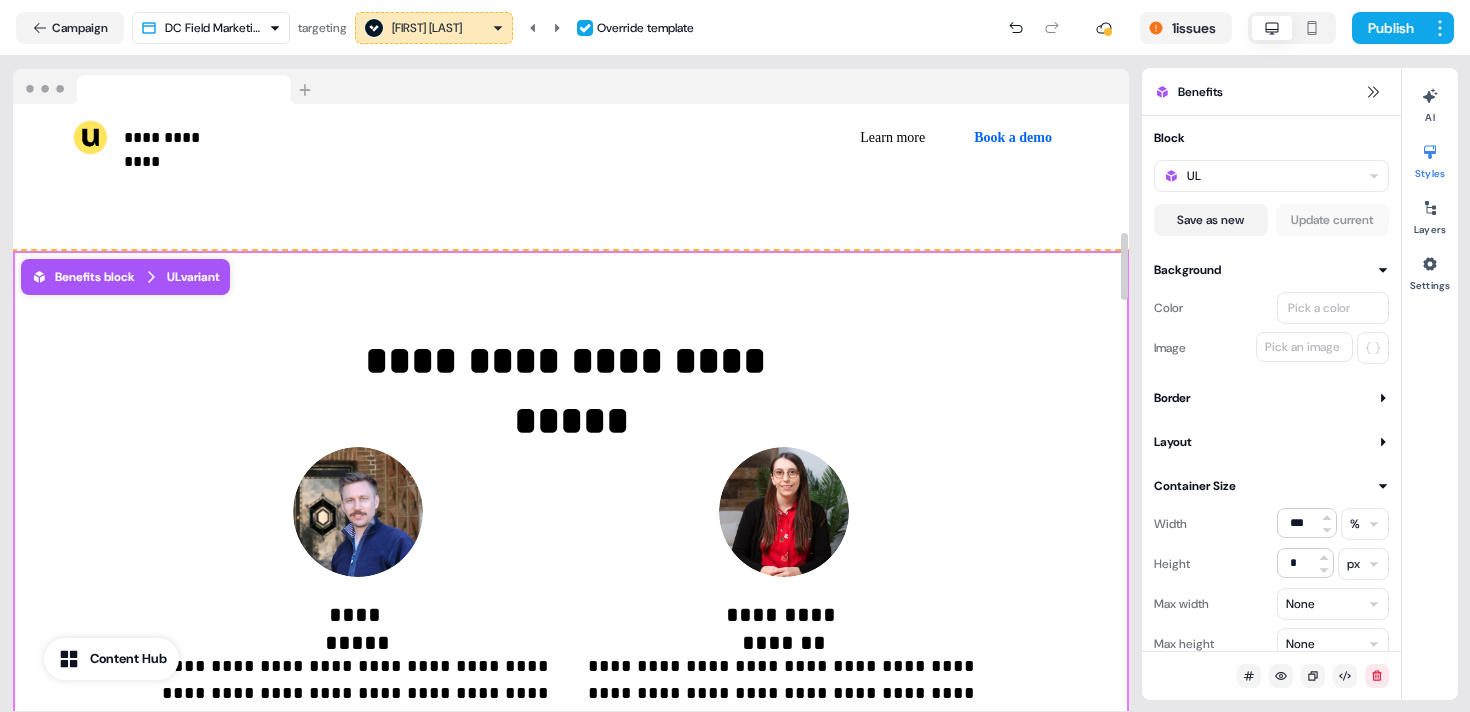 scroll, scrollTop: 1178, scrollLeft: 0, axis: vertical 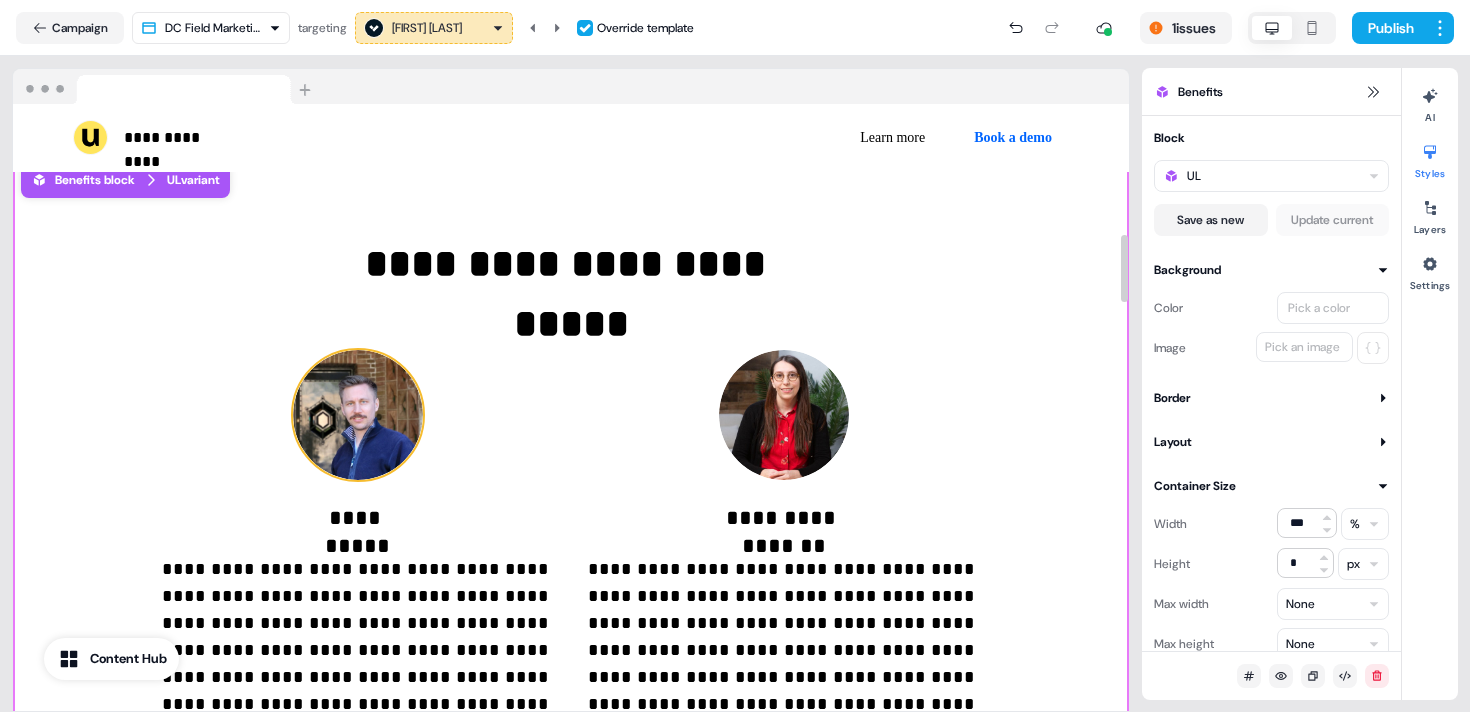 click at bounding box center (358, 415) 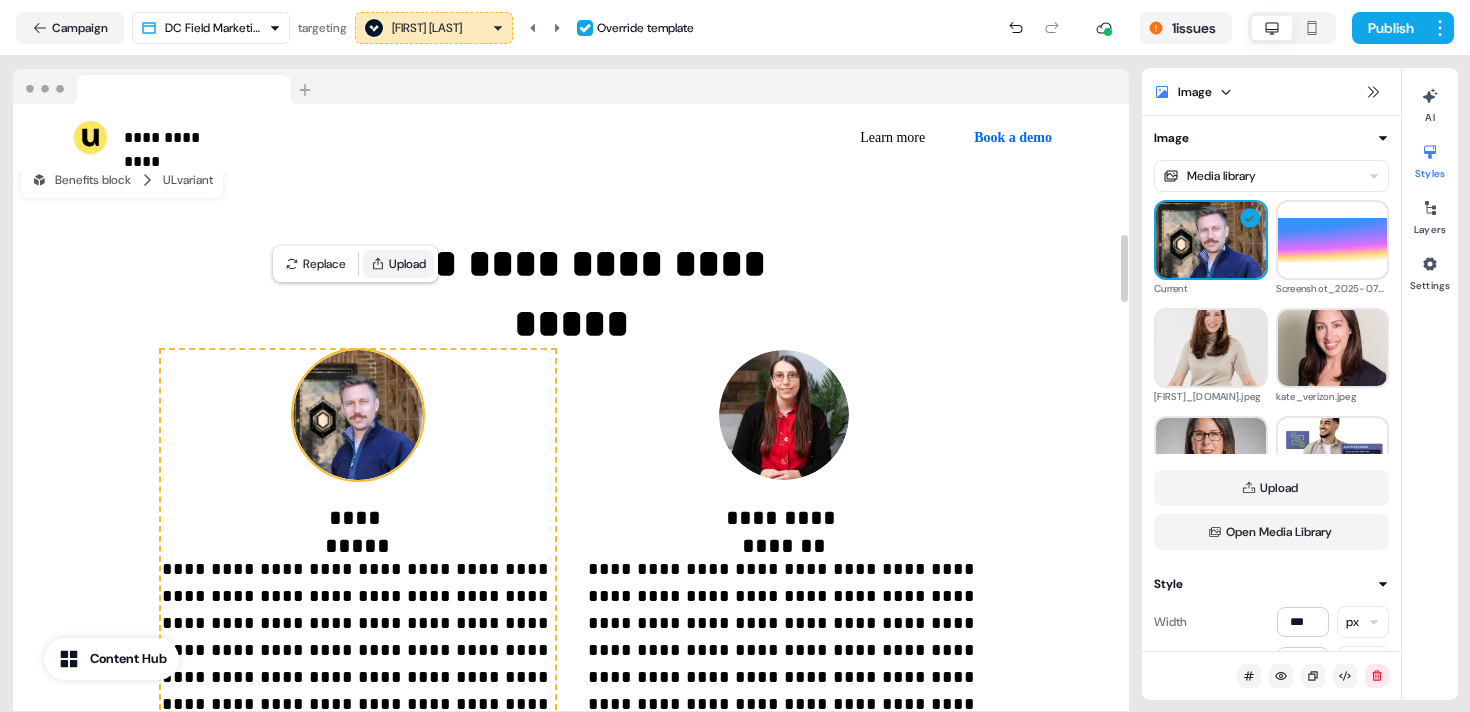 click on "Upload" at bounding box center (398, 264) 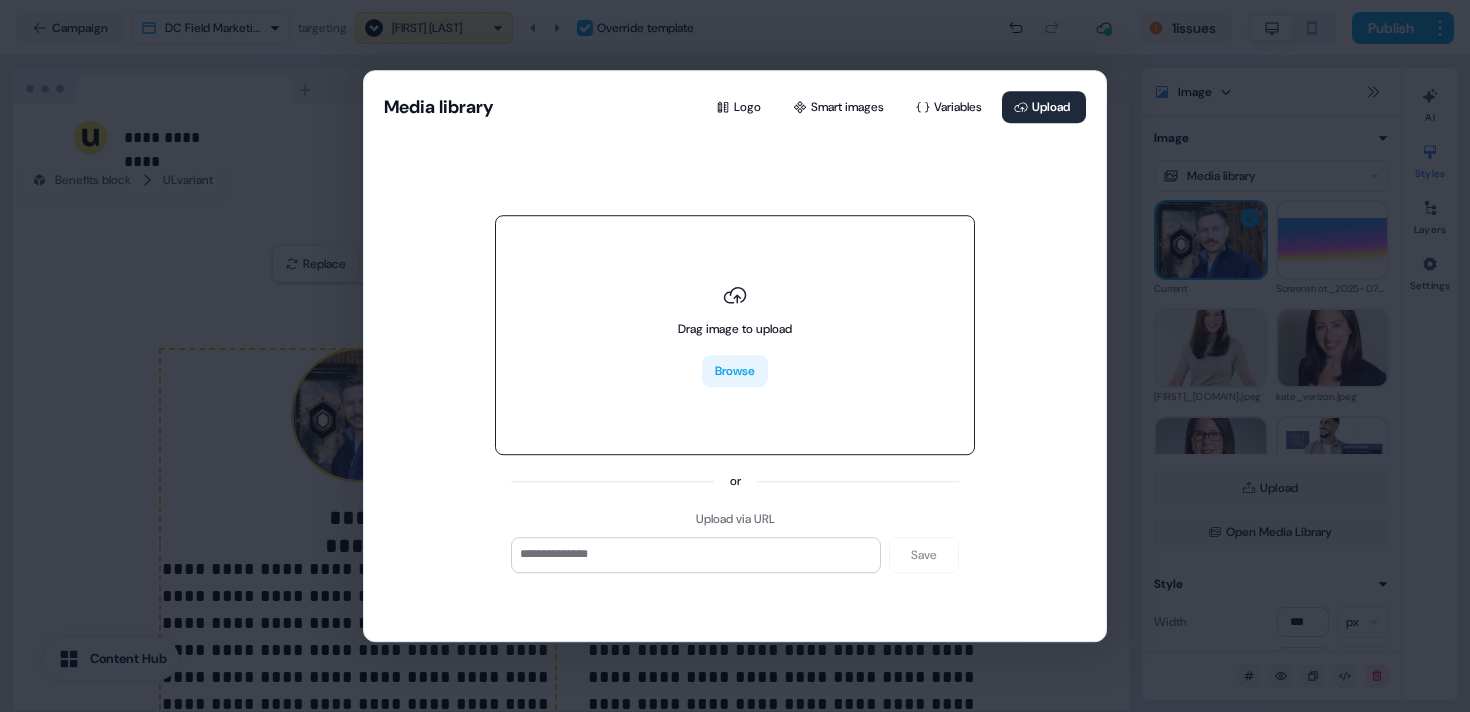 click on "Browse" at bounding box center (735, 371) 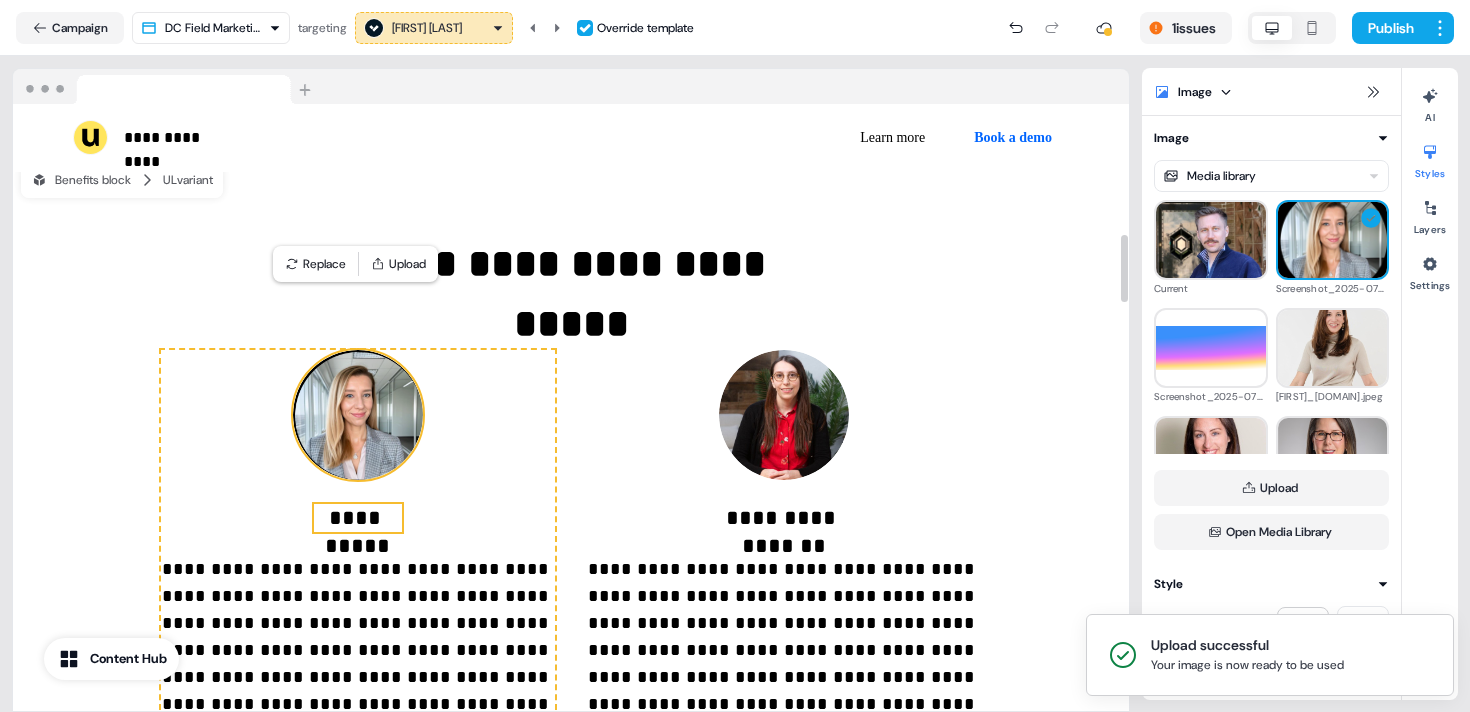 click on "**********" at bounding box center (358, 518) 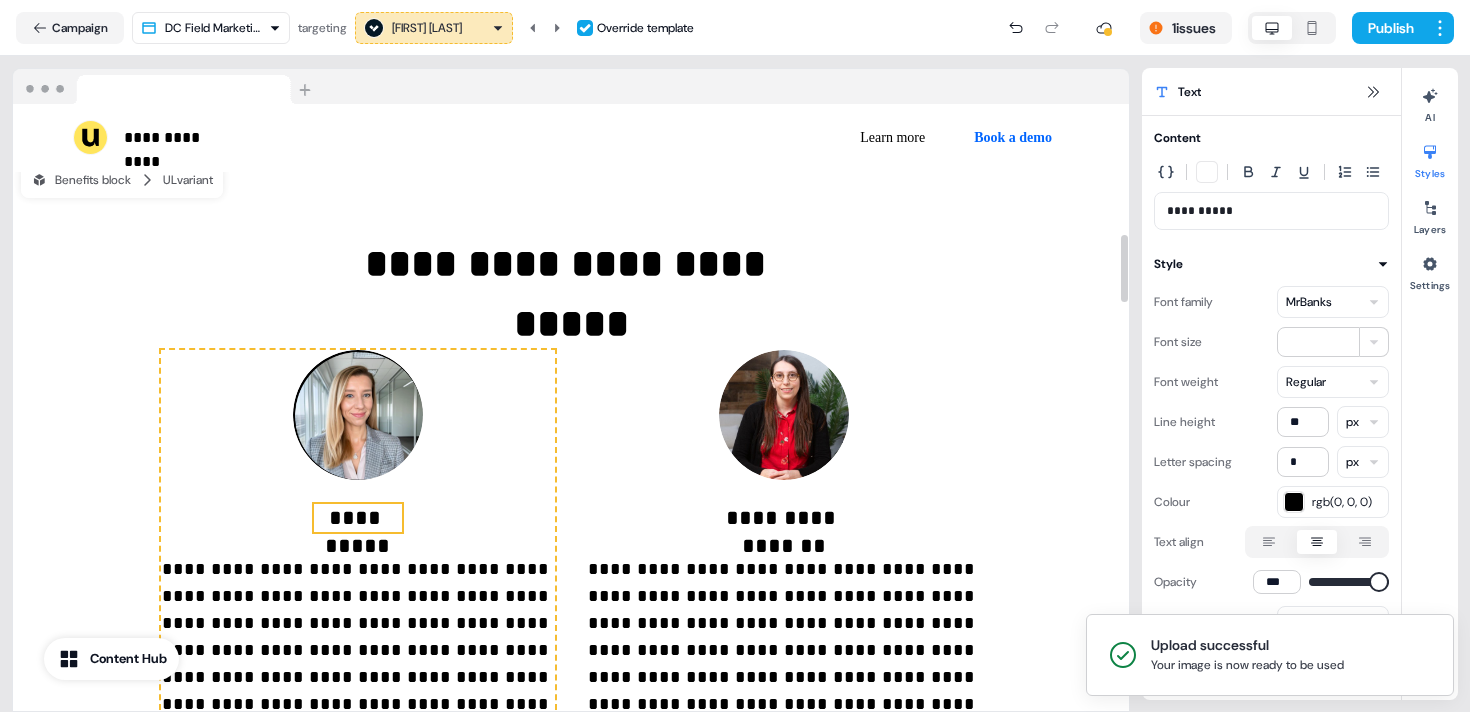 click on "**********" at bounding box center (358, 518) 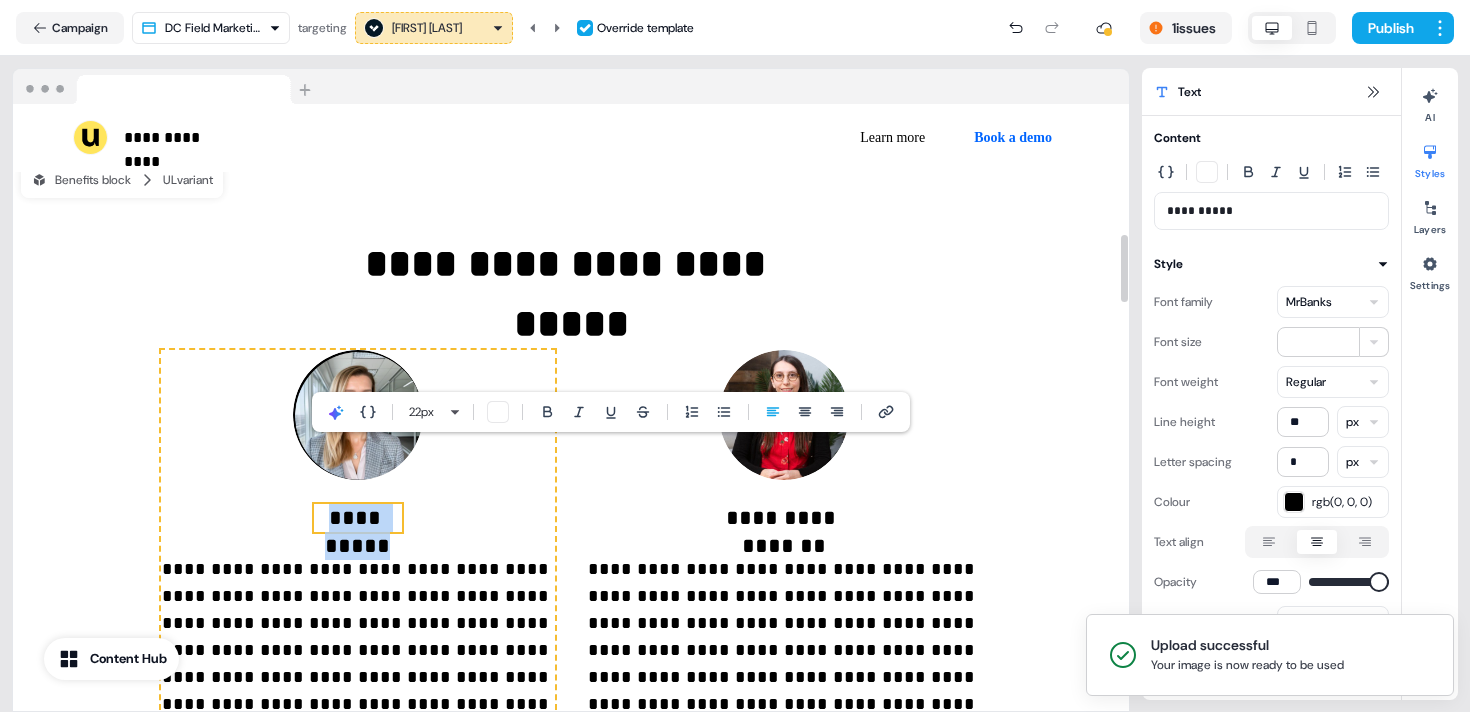 click on "**********" at bounding box center [358, 518] 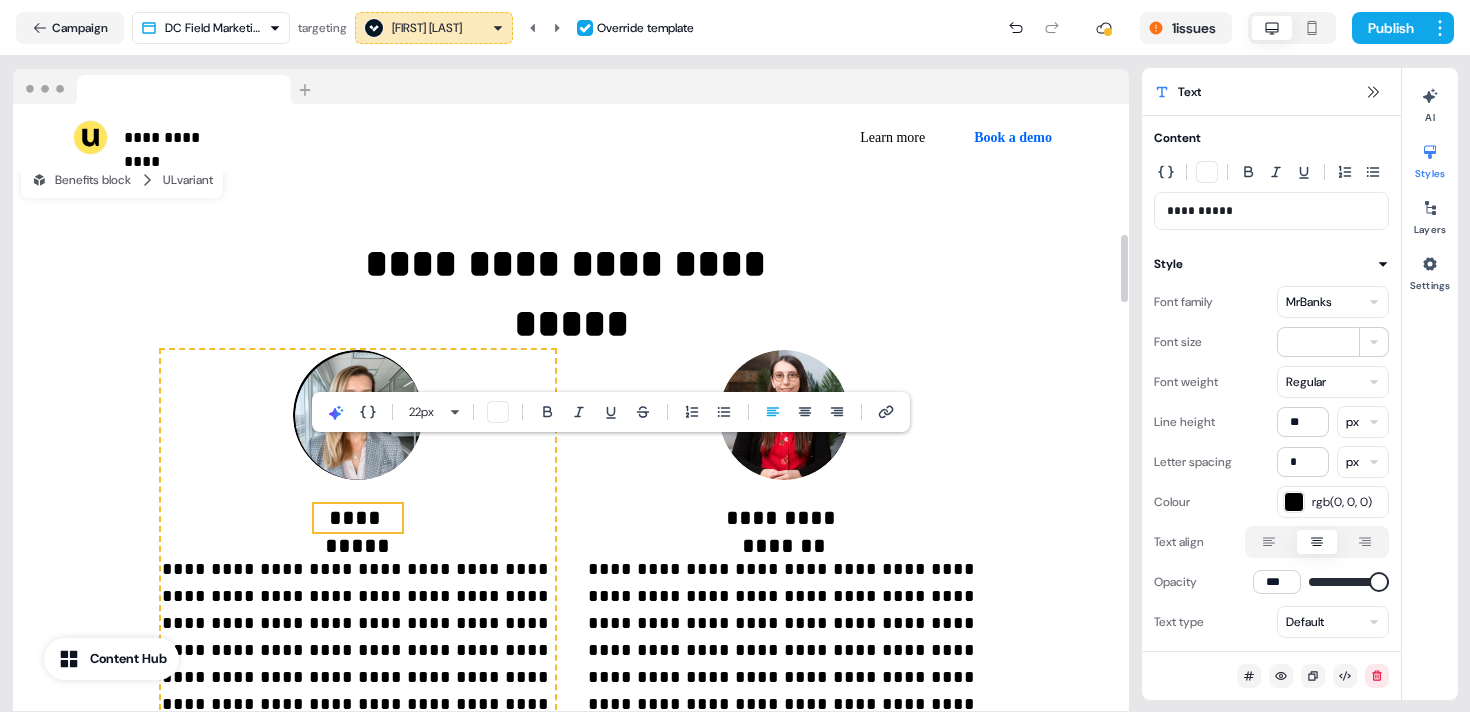 click on "**********" at bounding box center (358, 518) 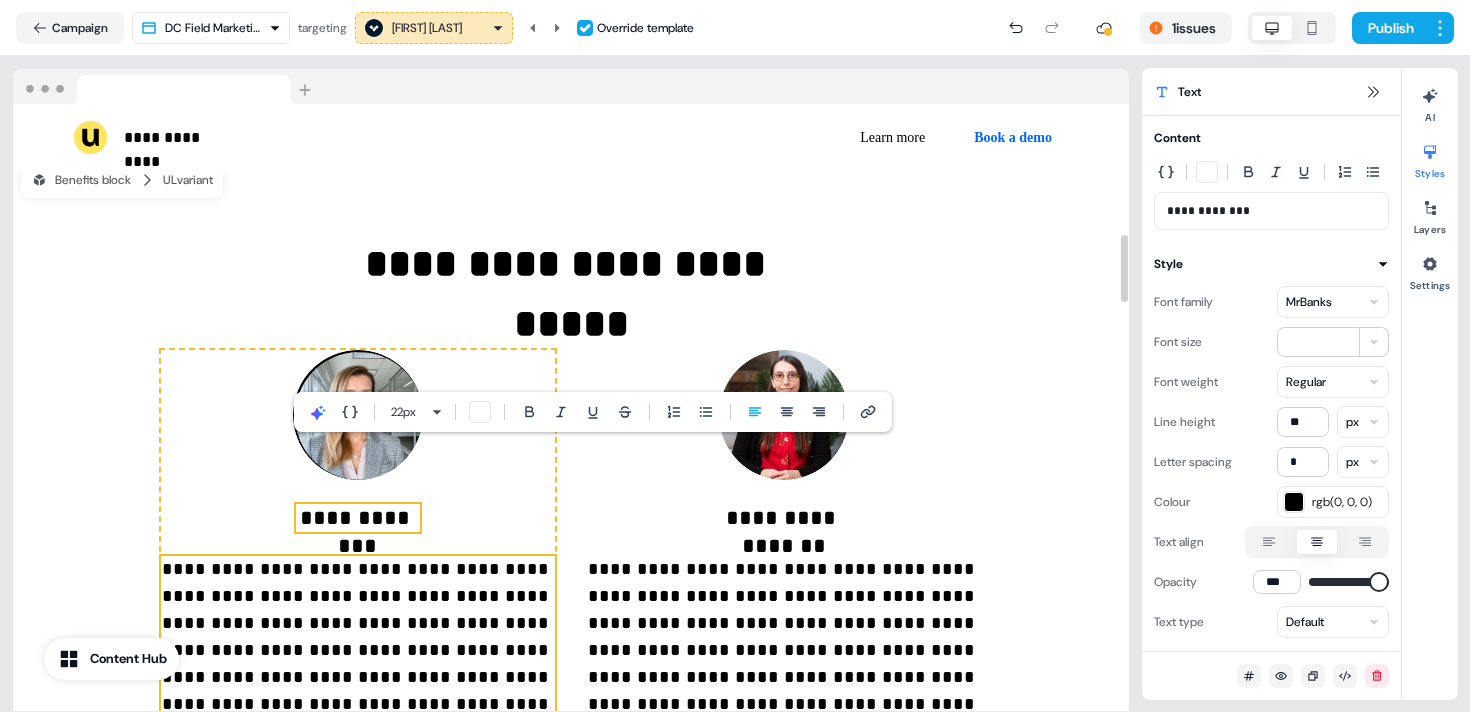 click on "**********" at bounding box center [358, 637] 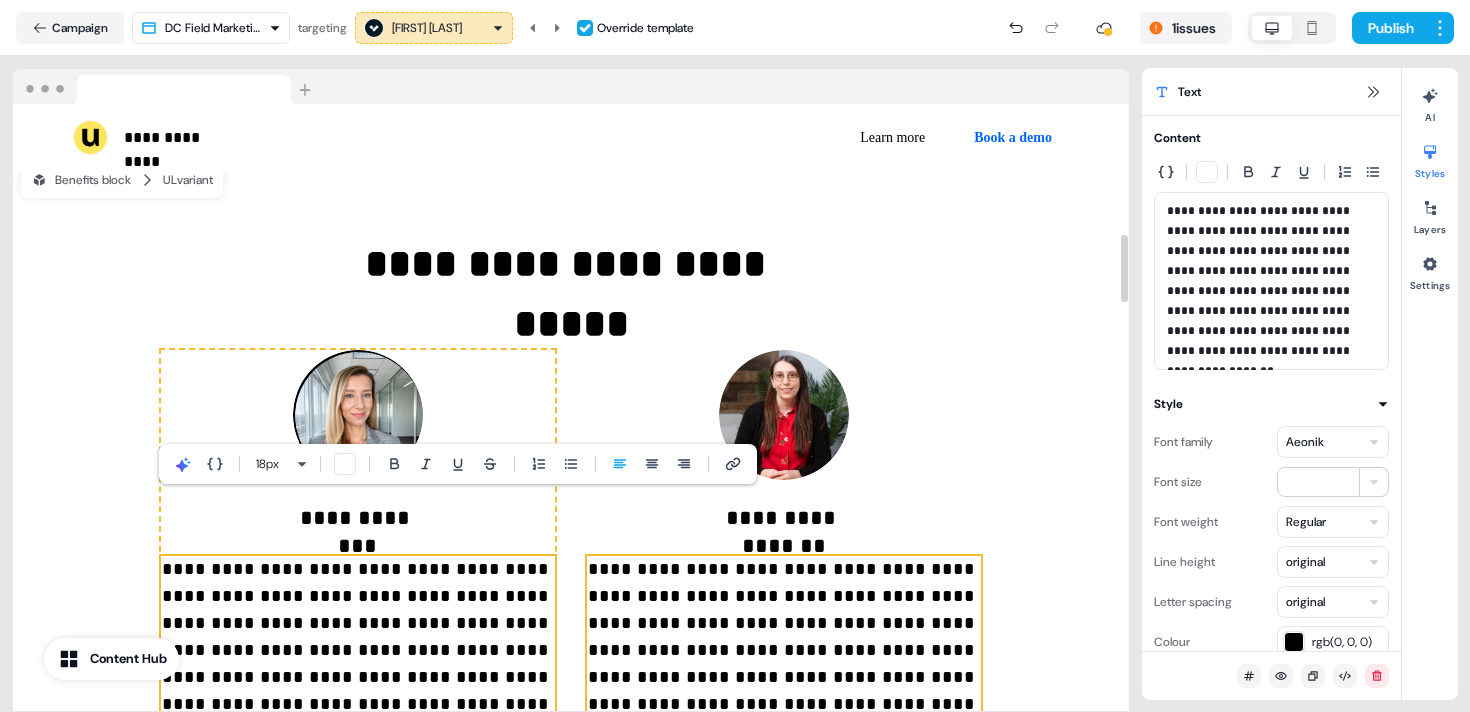 click on "**********" at bounding box center [784, 637] 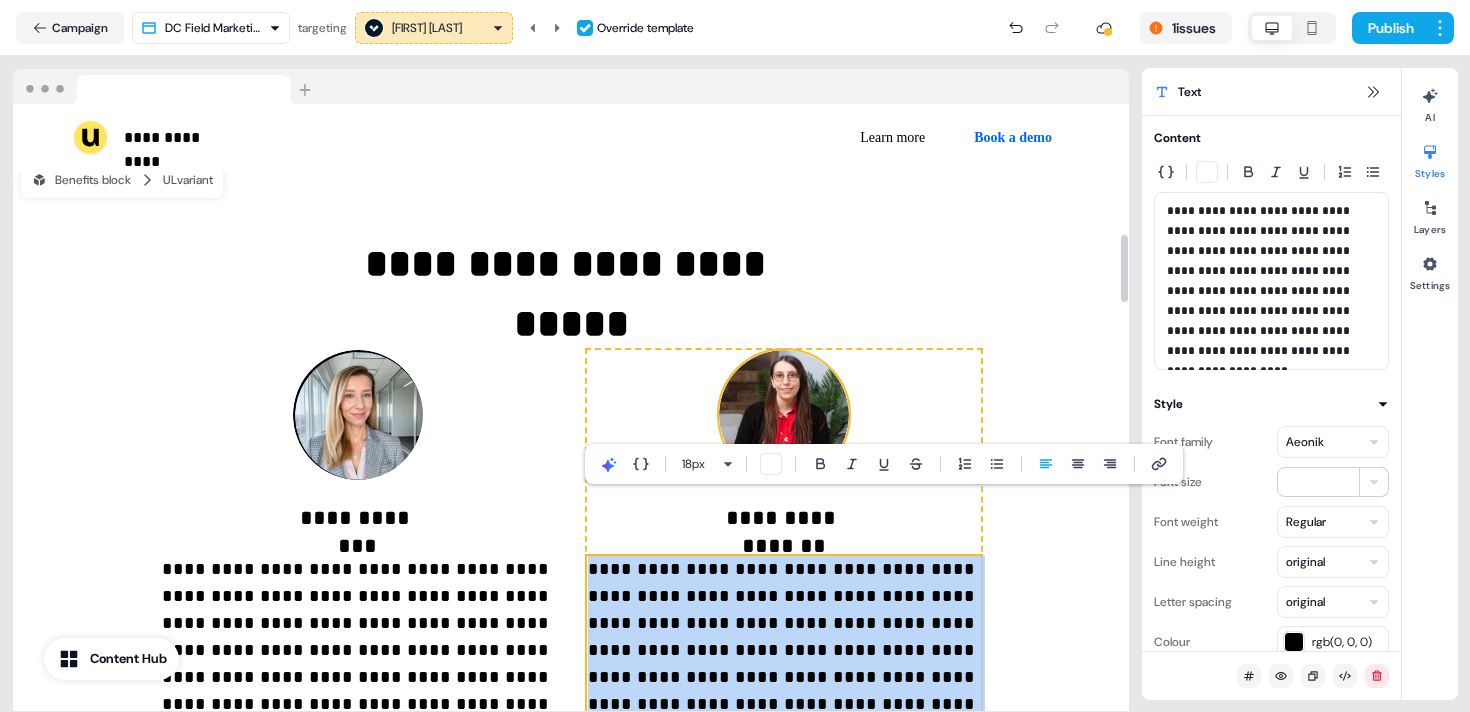 click at bounding box center (784, 415) 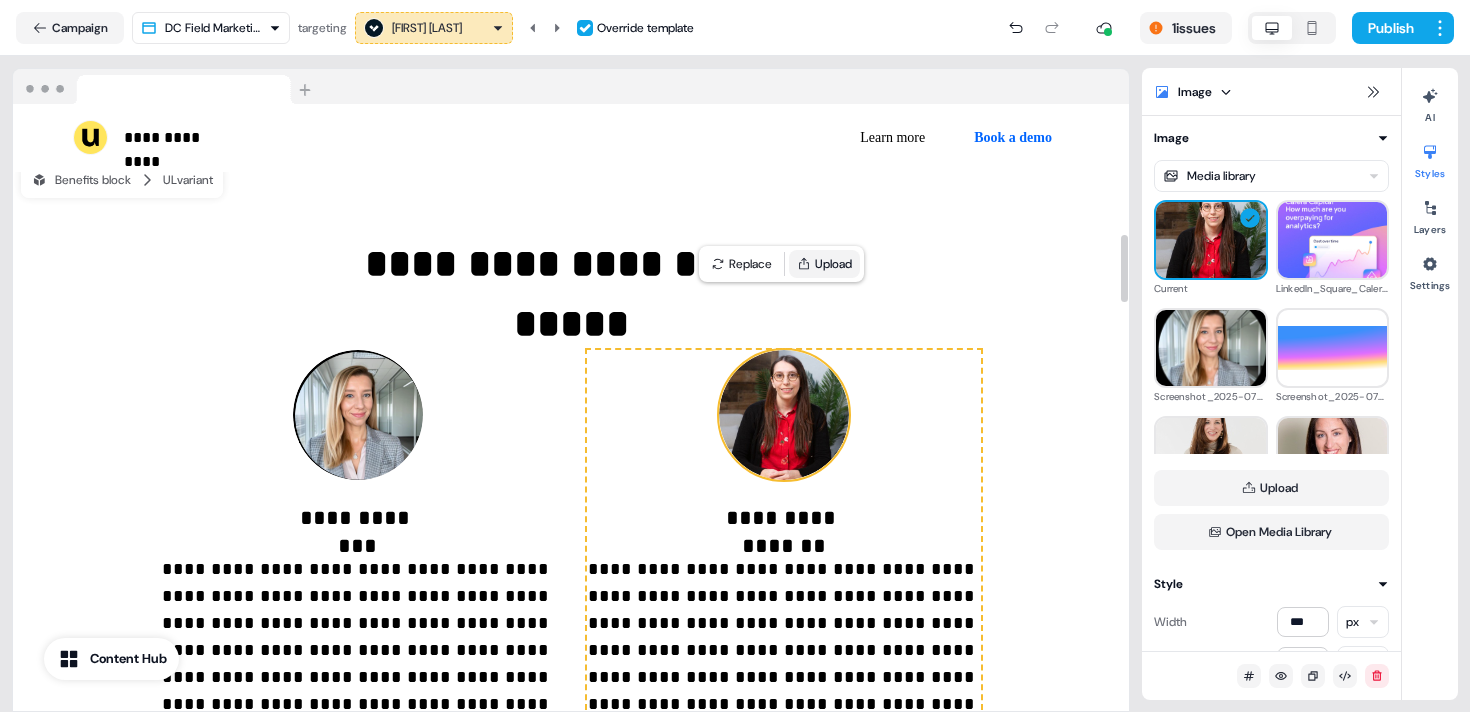 click on "Upload" at bounding box center (824, 264) 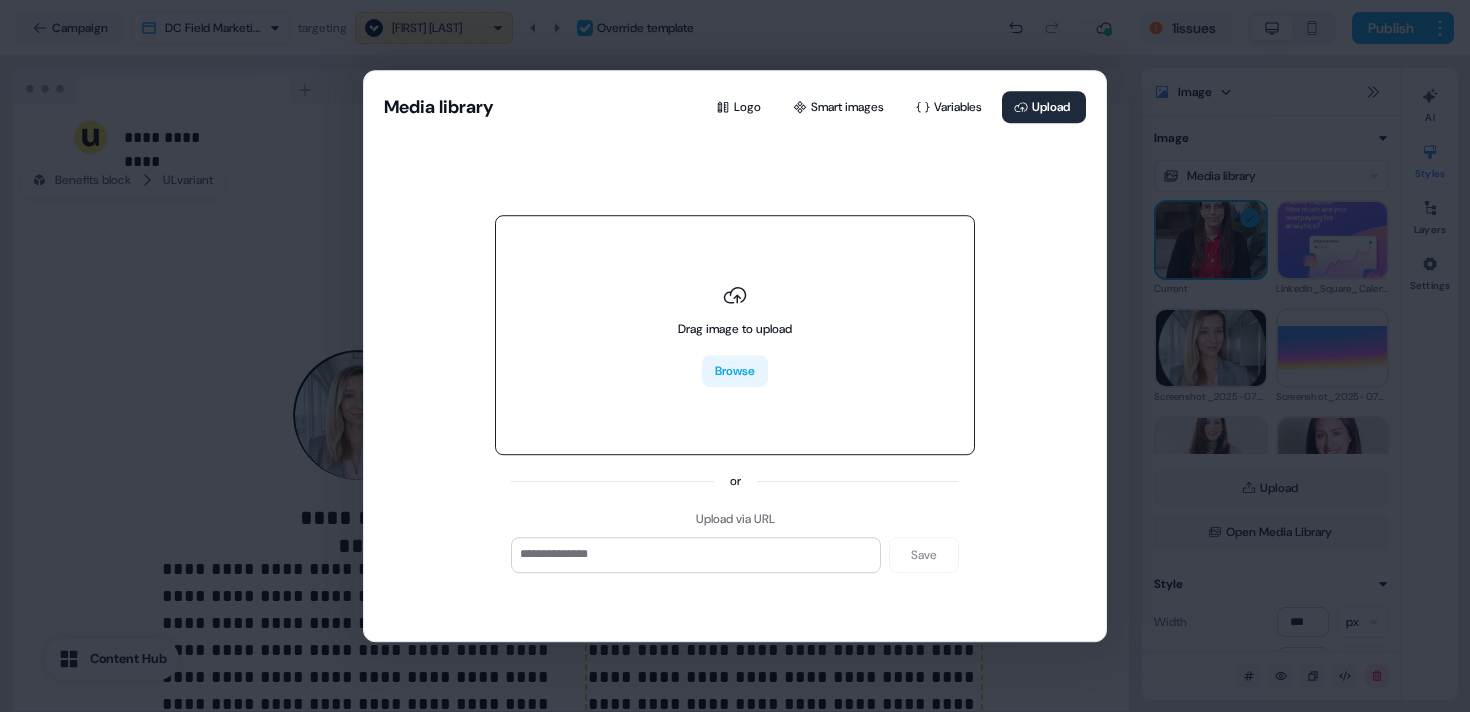 click on "Browse" at bounding box center [735, 371] 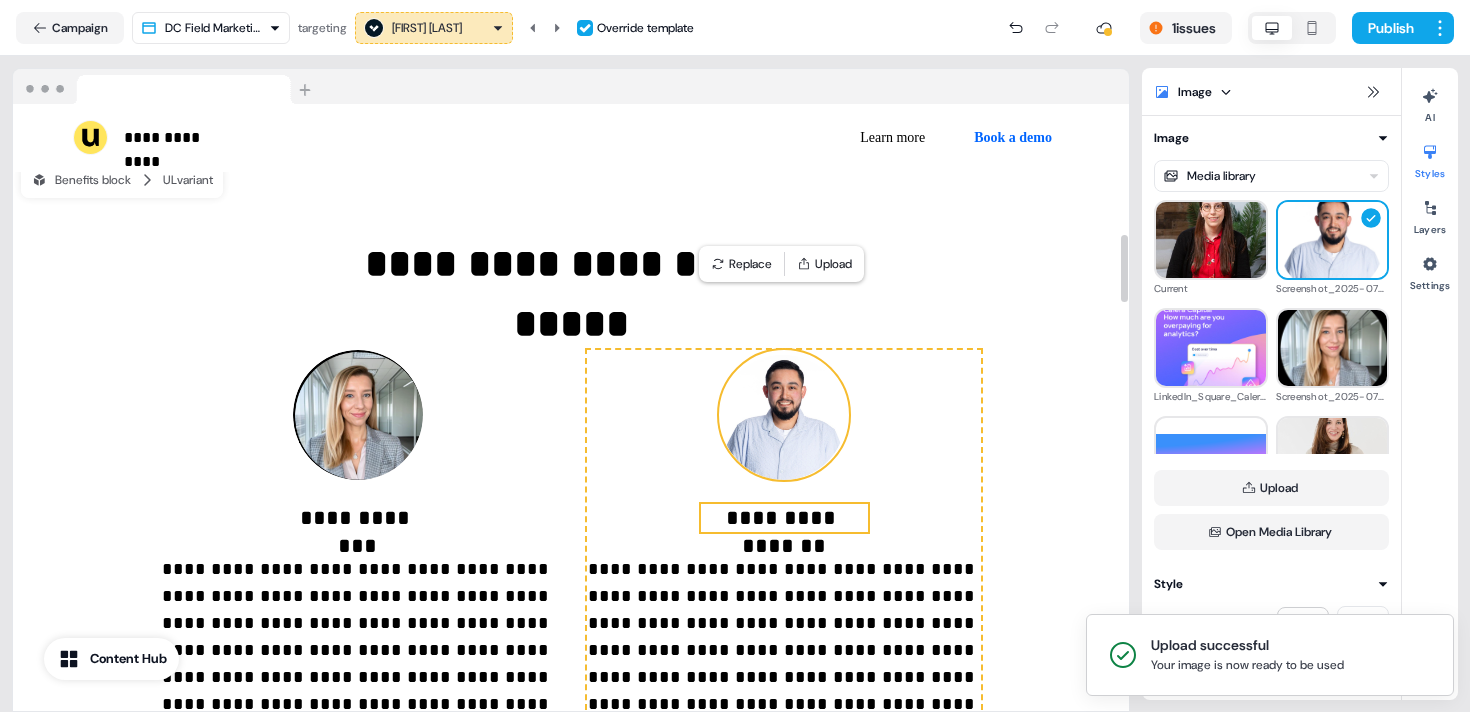 click on "**********" at bounding box center (784, 518) 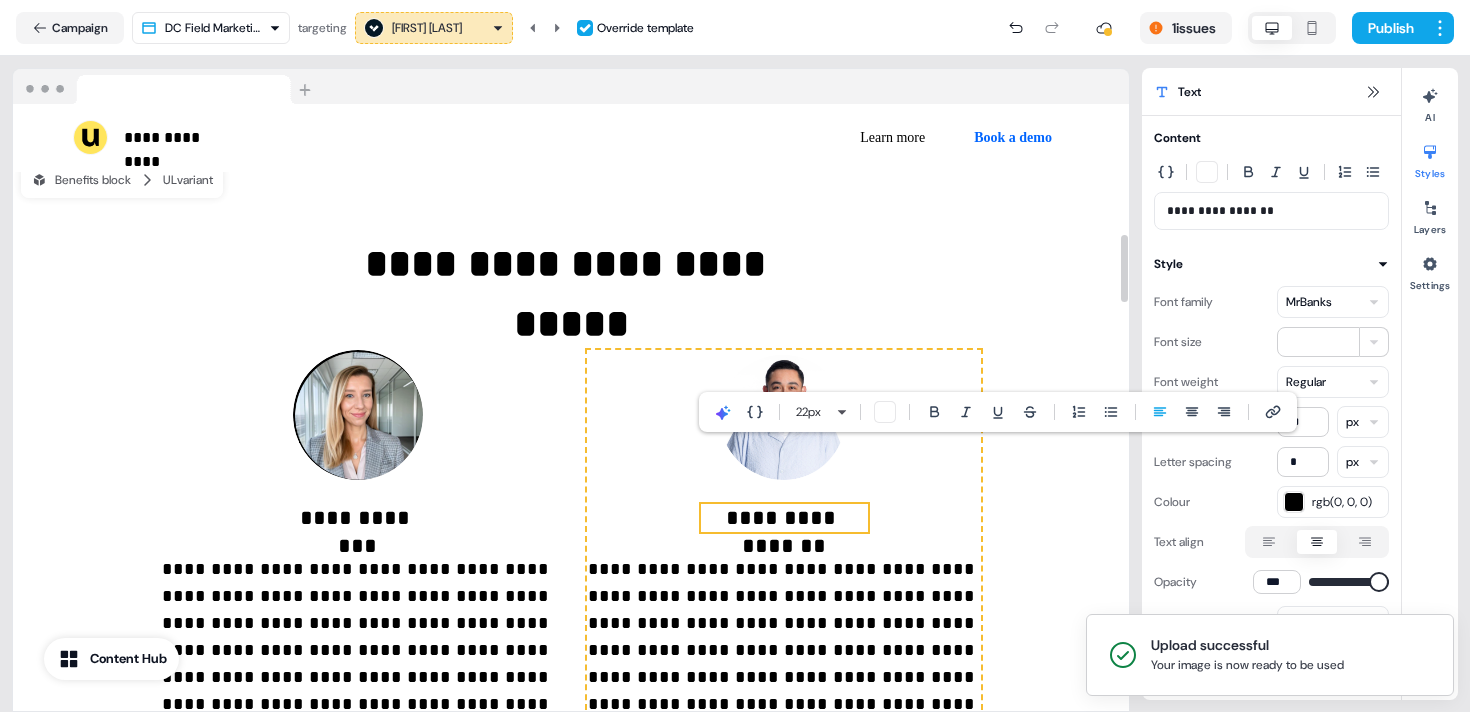 click on "**********" at bounding box center (784, 518) 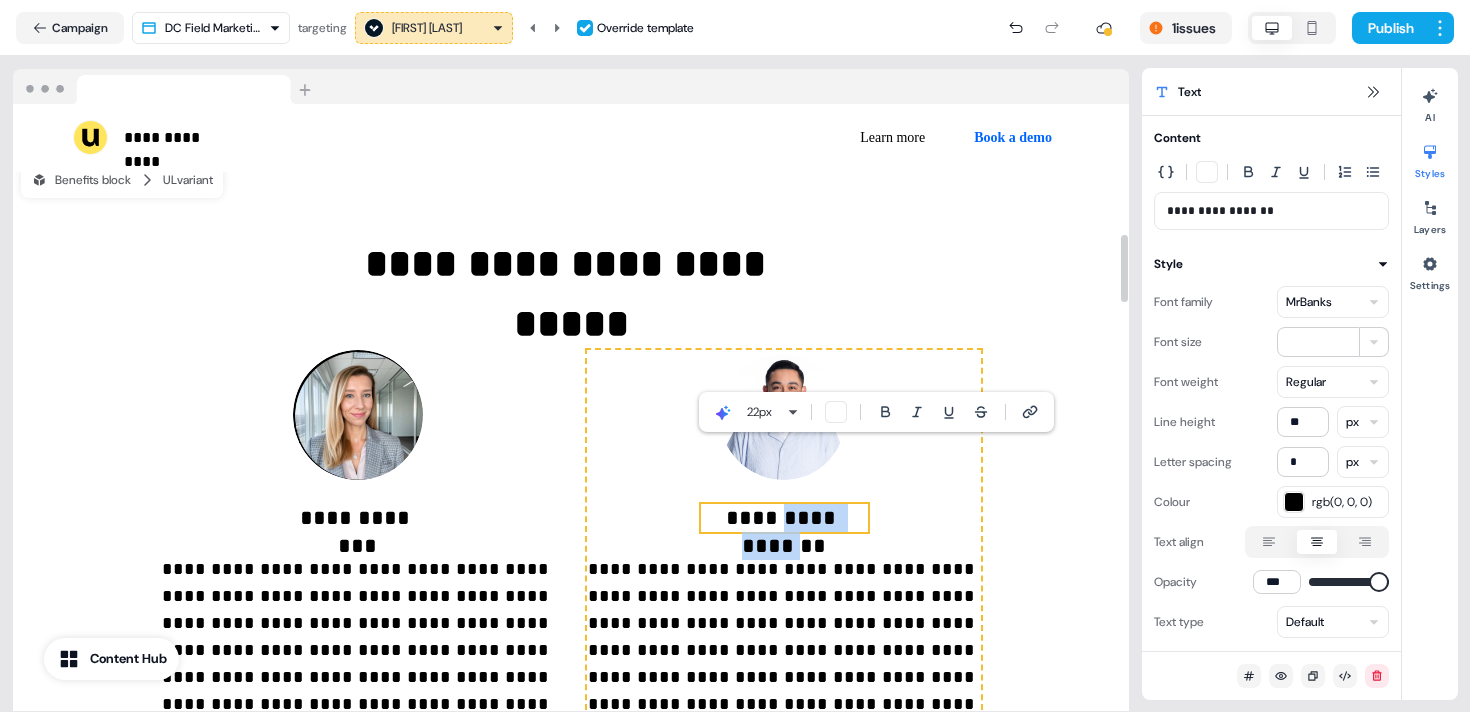 drag, startPoint x: 851, startPoint y: 461, endPoint x: 750, endPoint y: 461, distance: 101 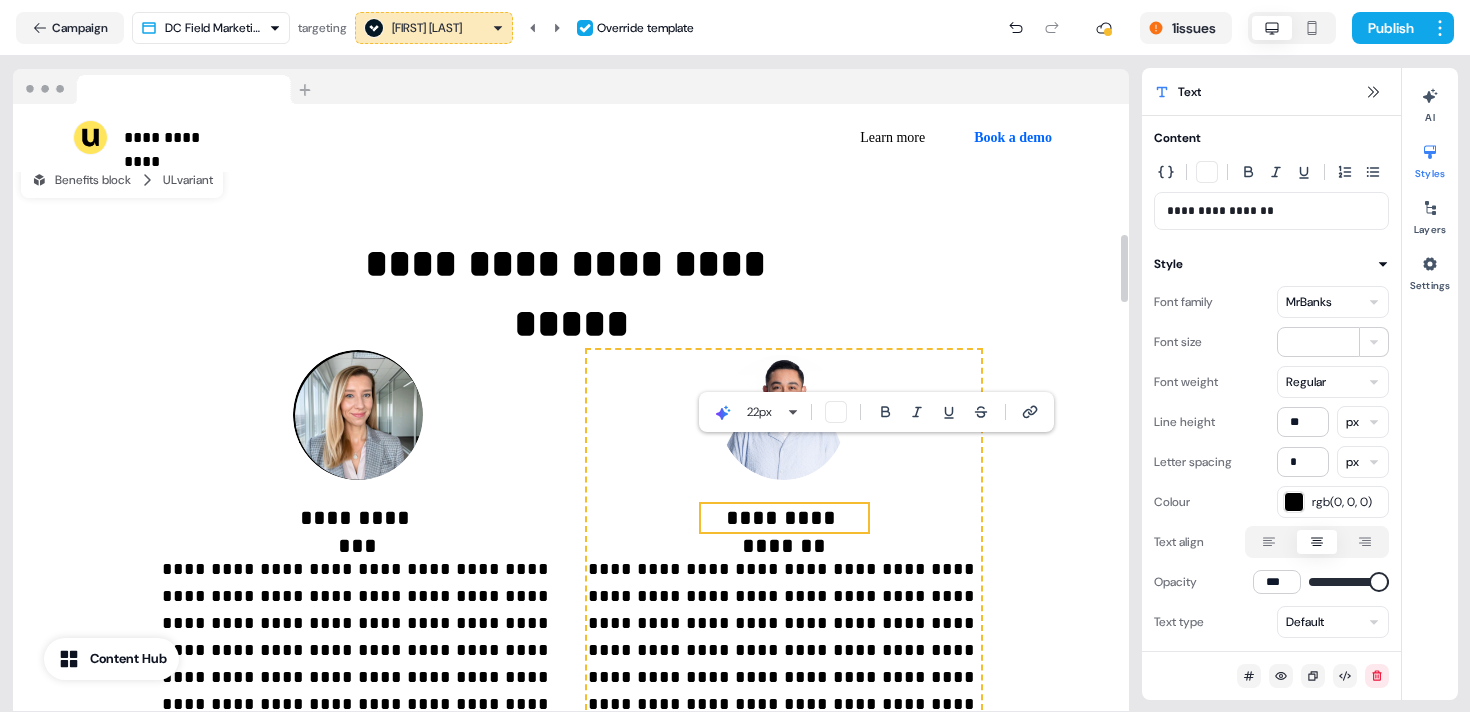type 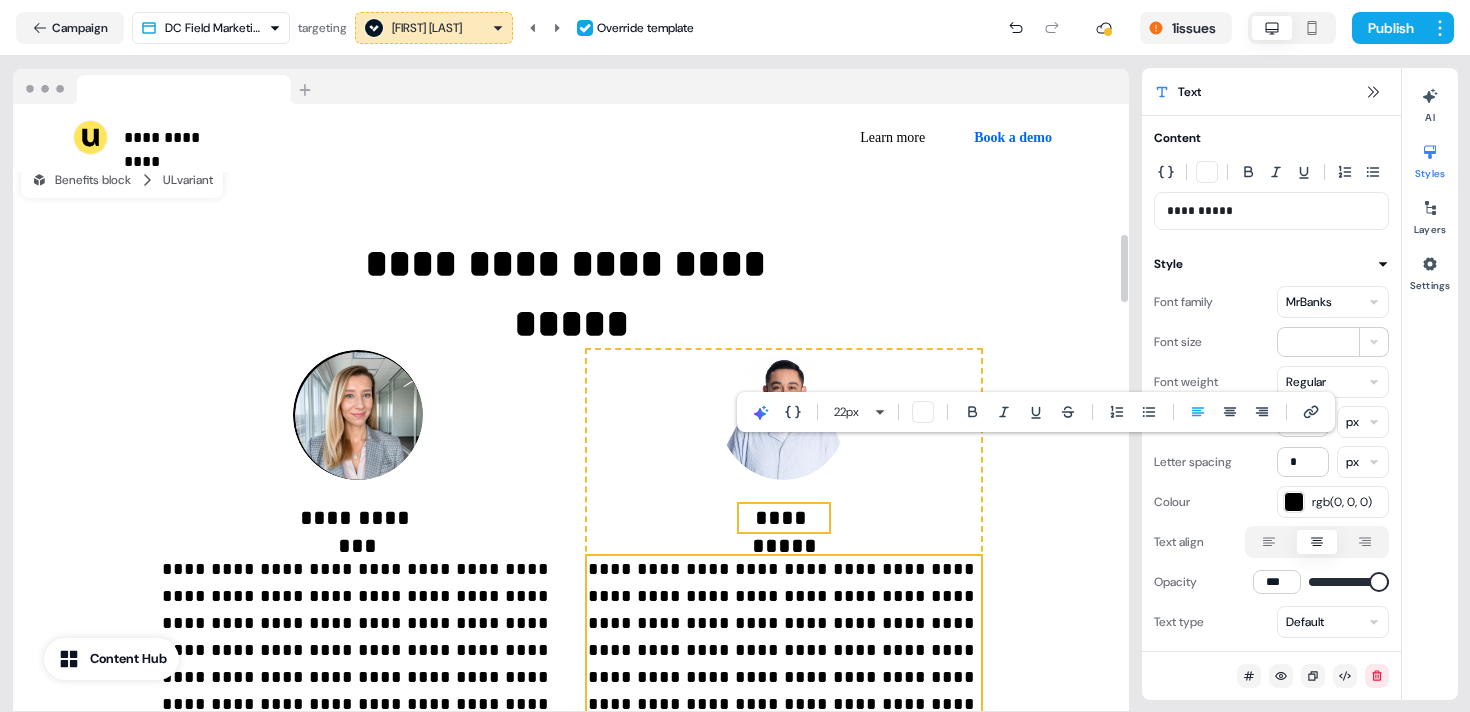 click on "**********" at bounding box center [784, 637] 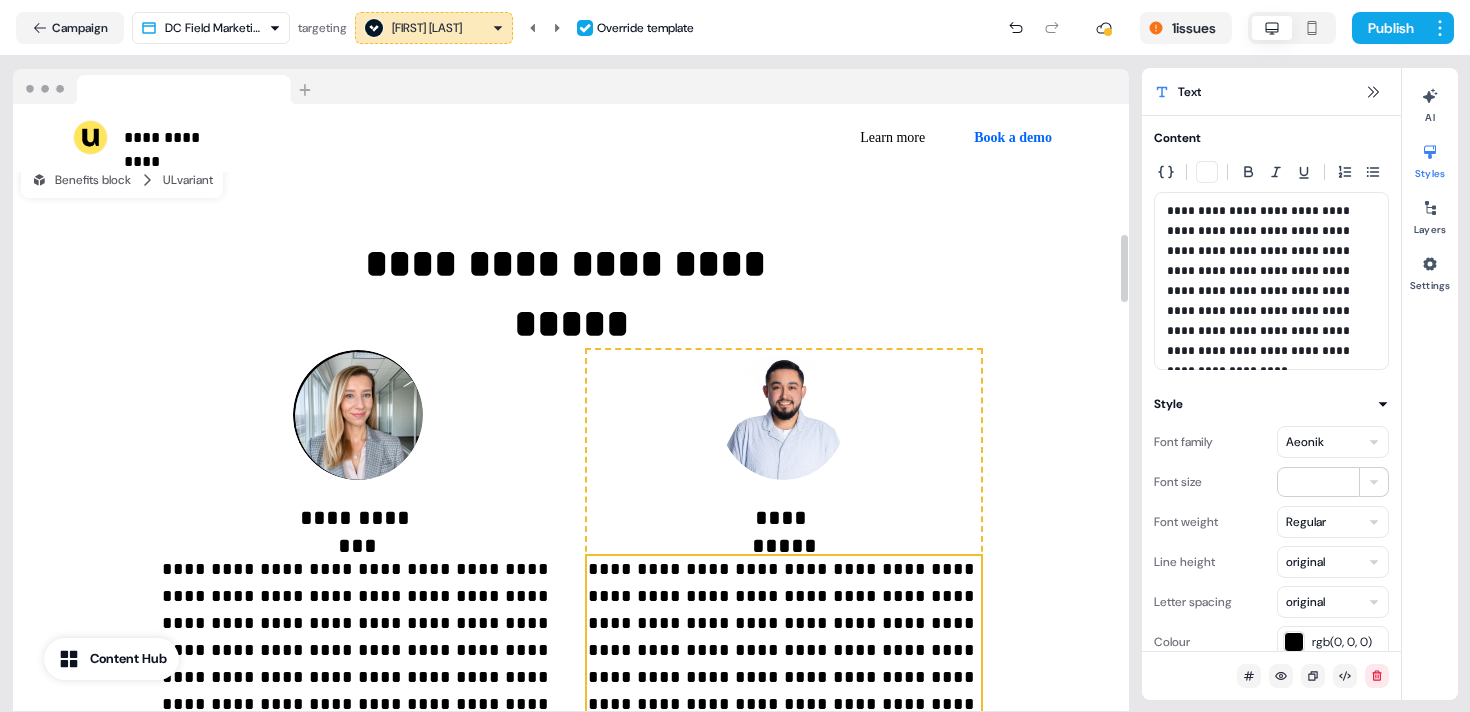 click on "**********" at bounding box center (784, 637) 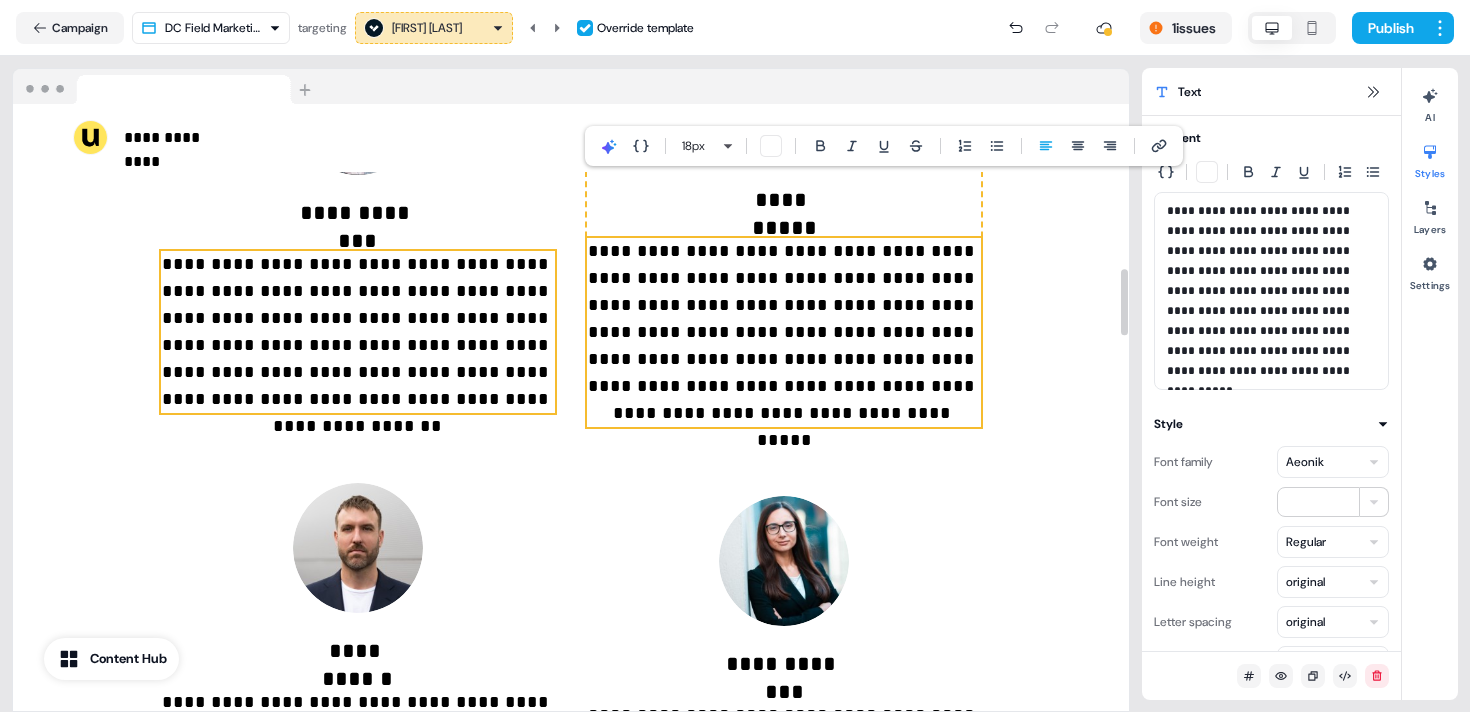 scroll, scrollTop: 1529, scrollLeft: 0, axis: vertical 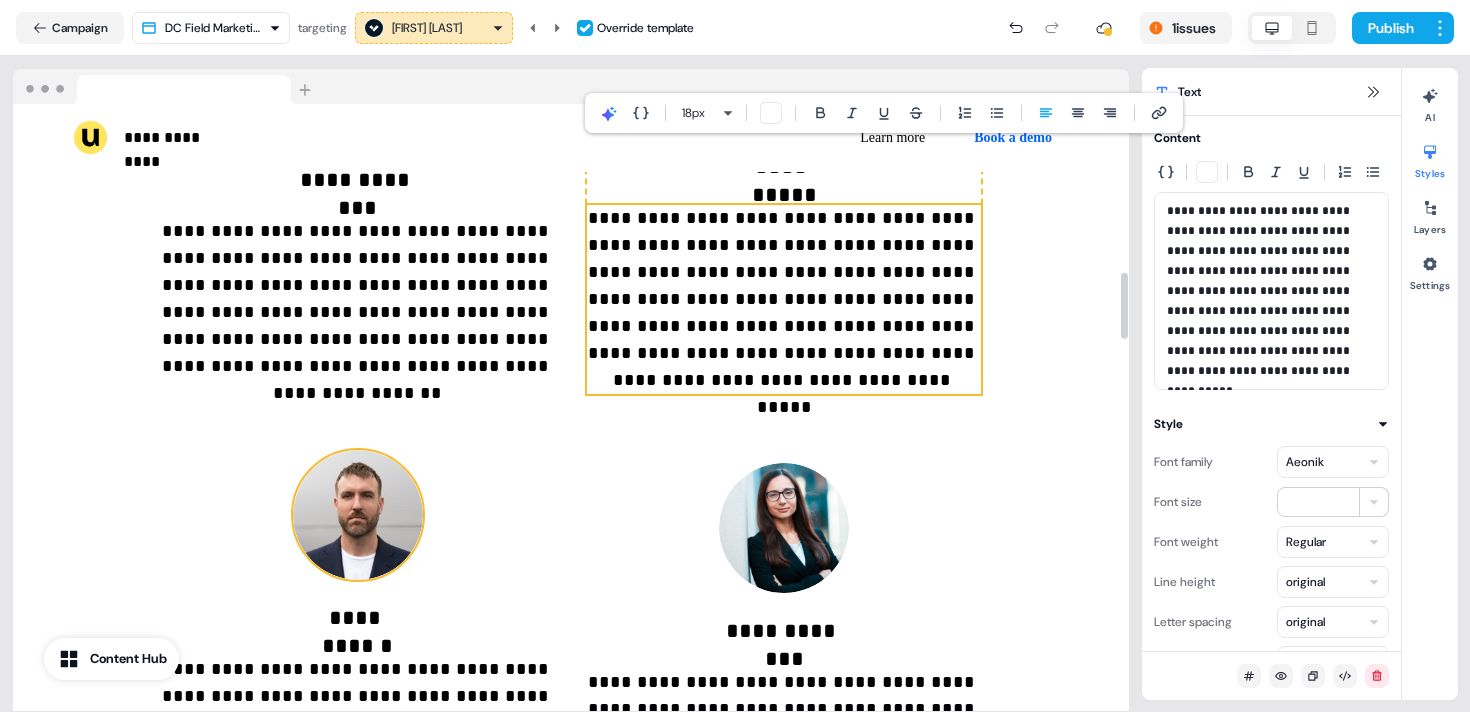 click at bounding box center (358, 515) 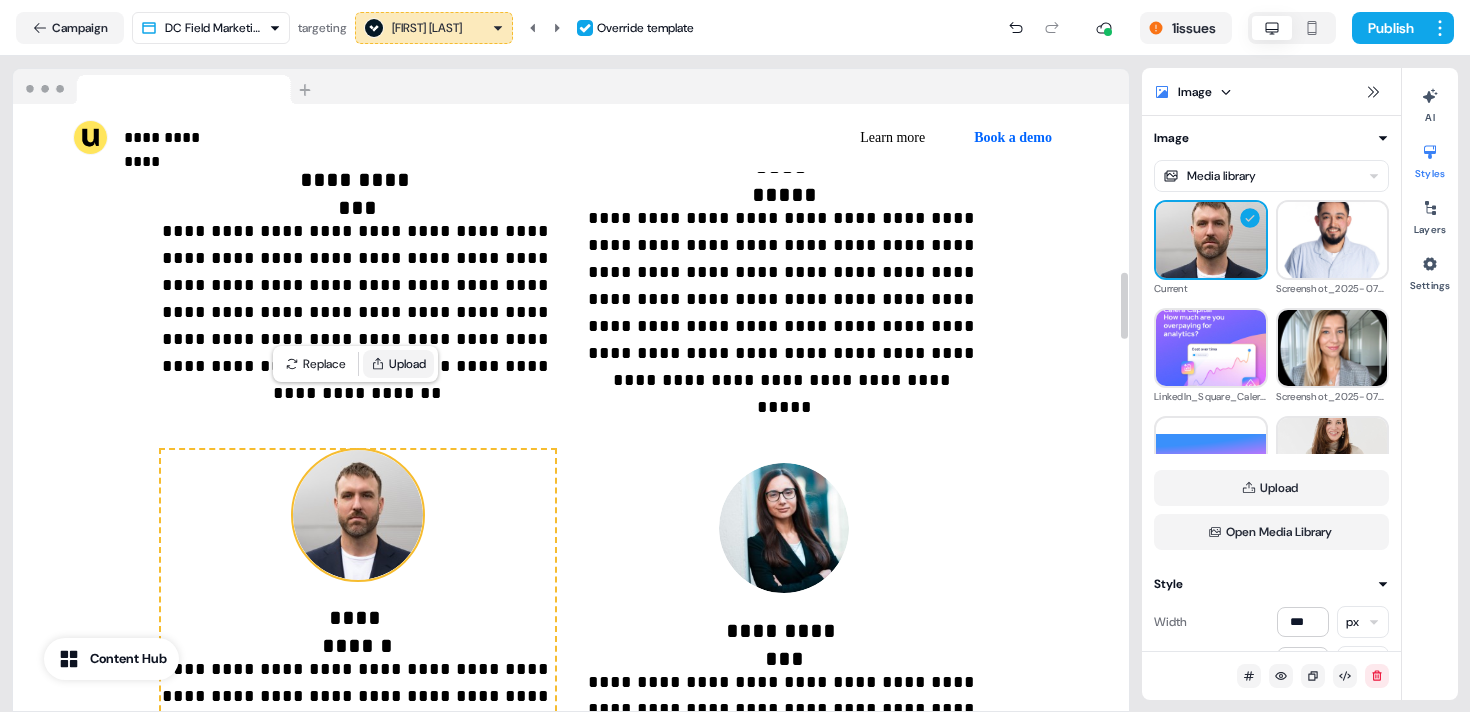 click 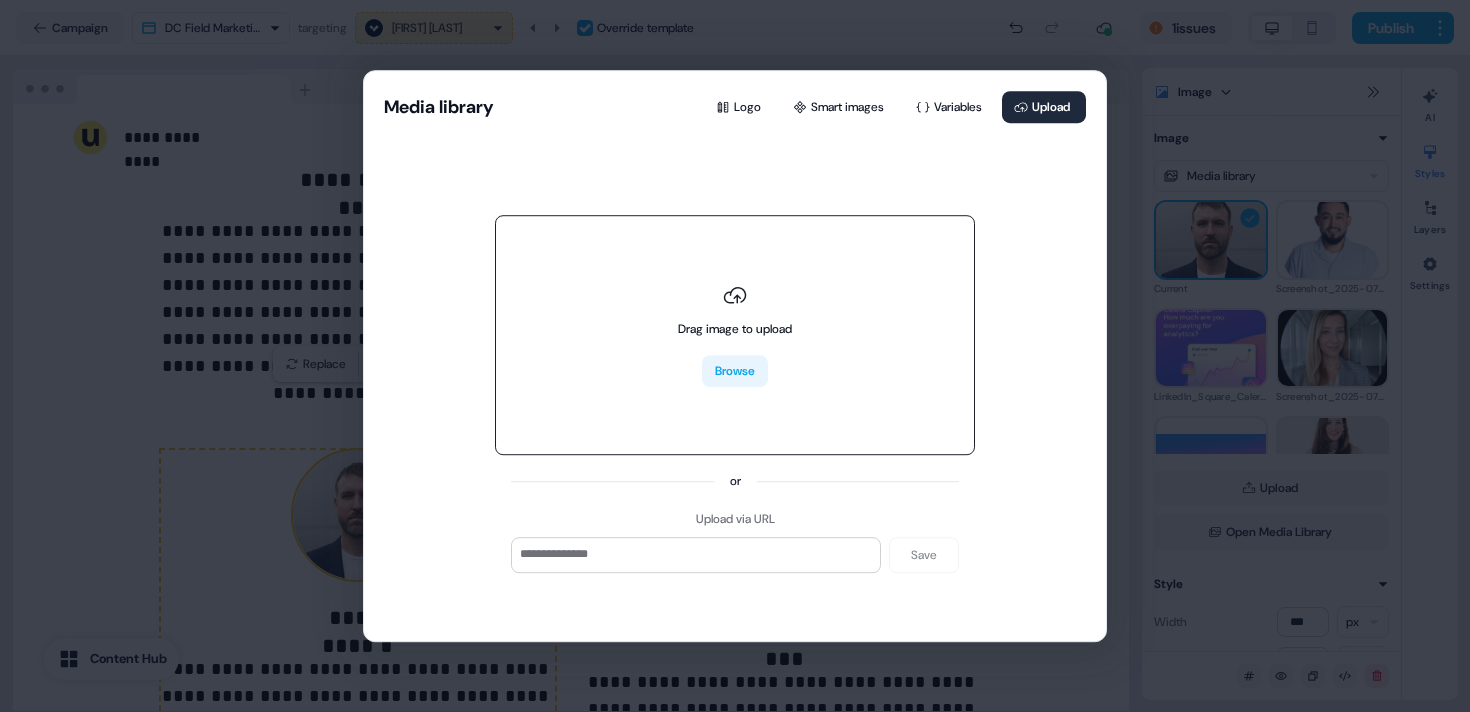 click on "Browse" at bounding box center (735, 371) 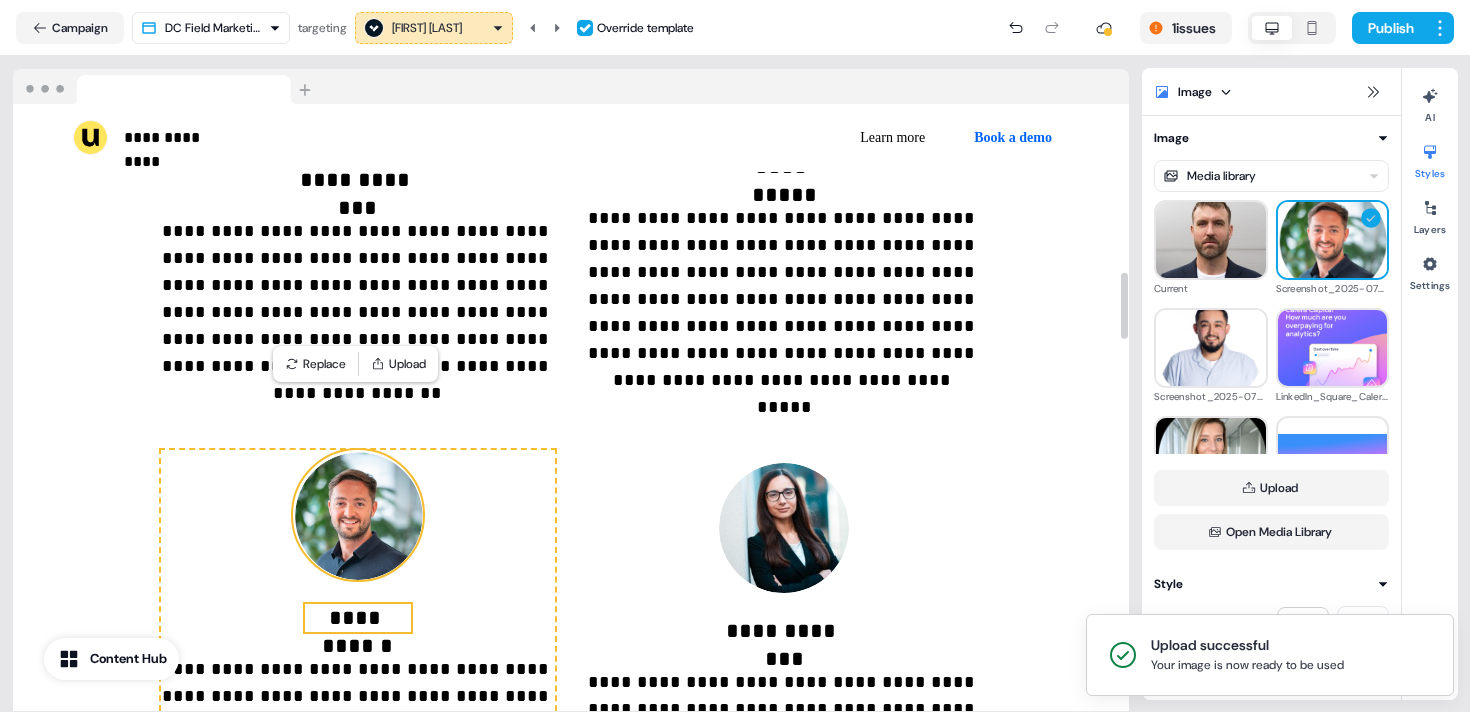 click on "**********" at bounding box center [358, 618] 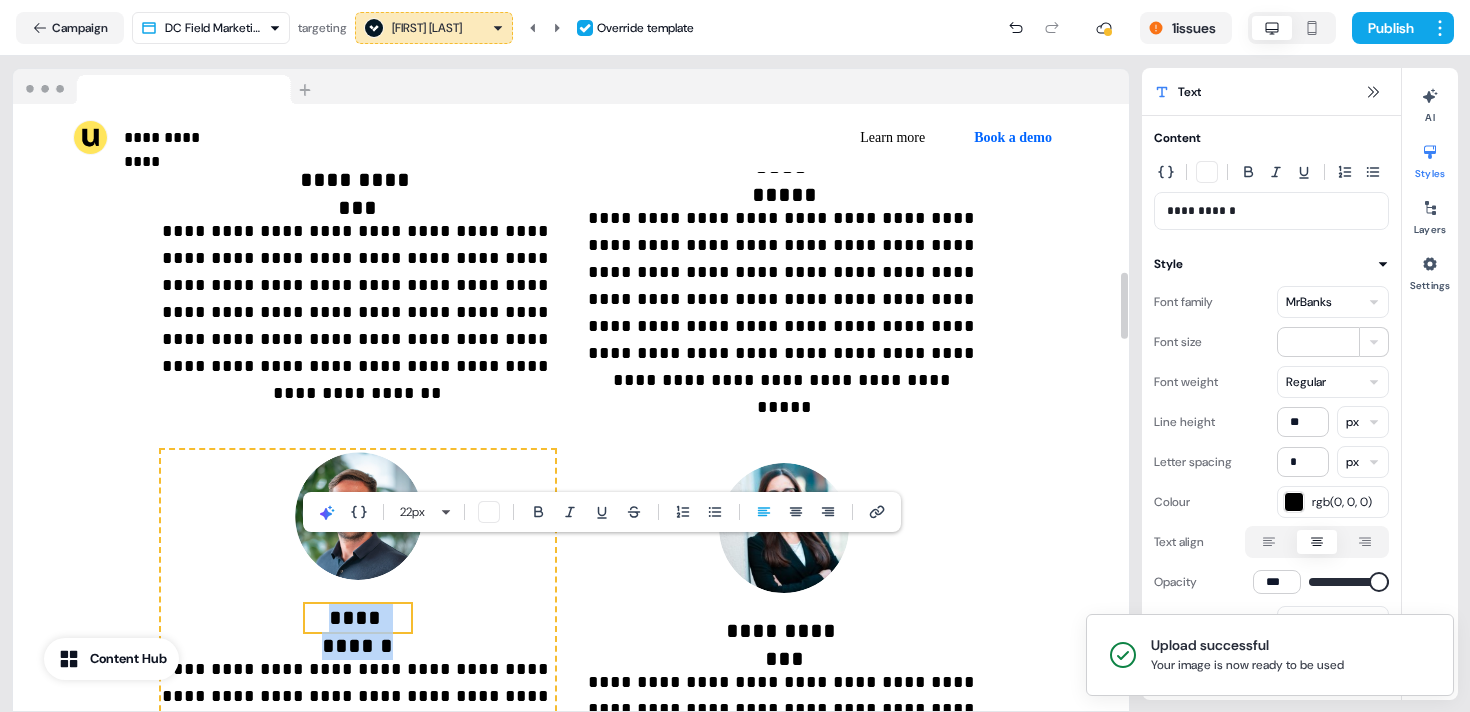 click on "**********" at bounding box center [358, 618] 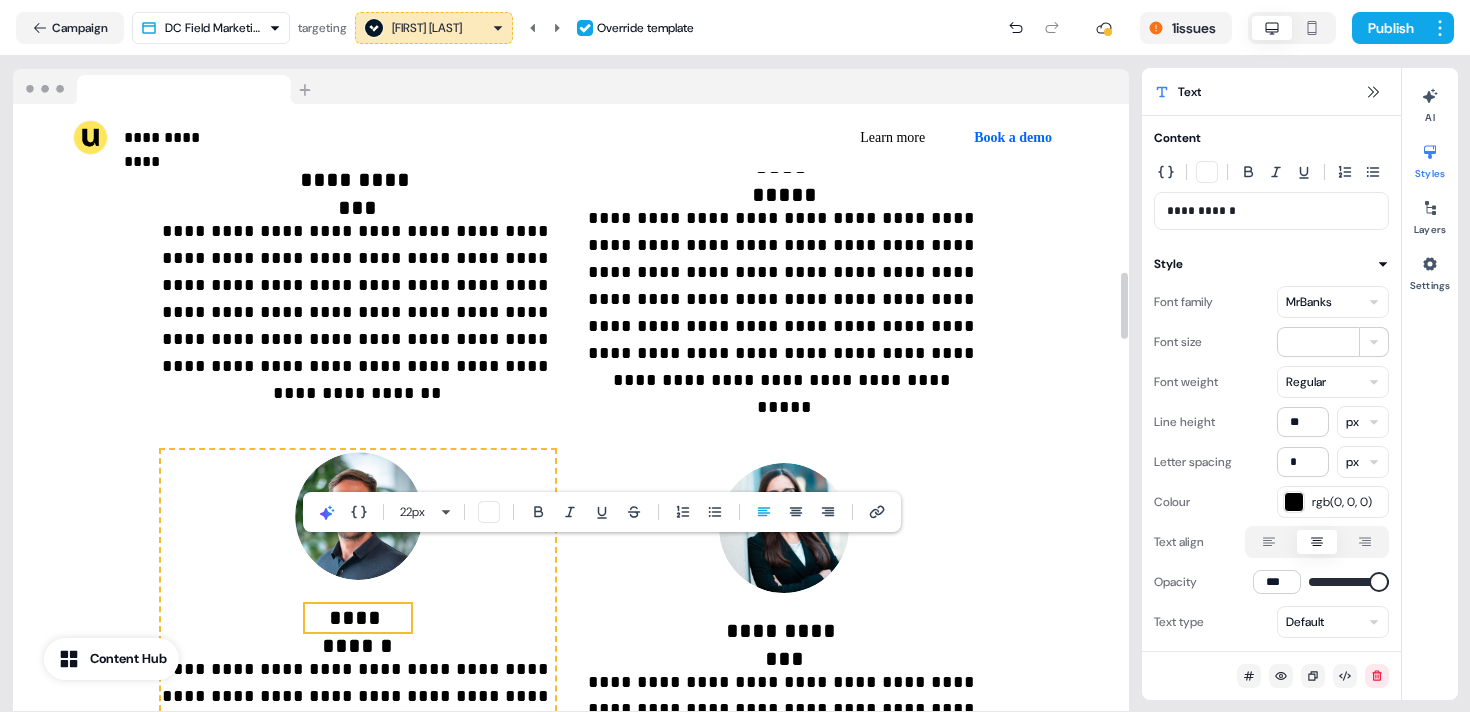type 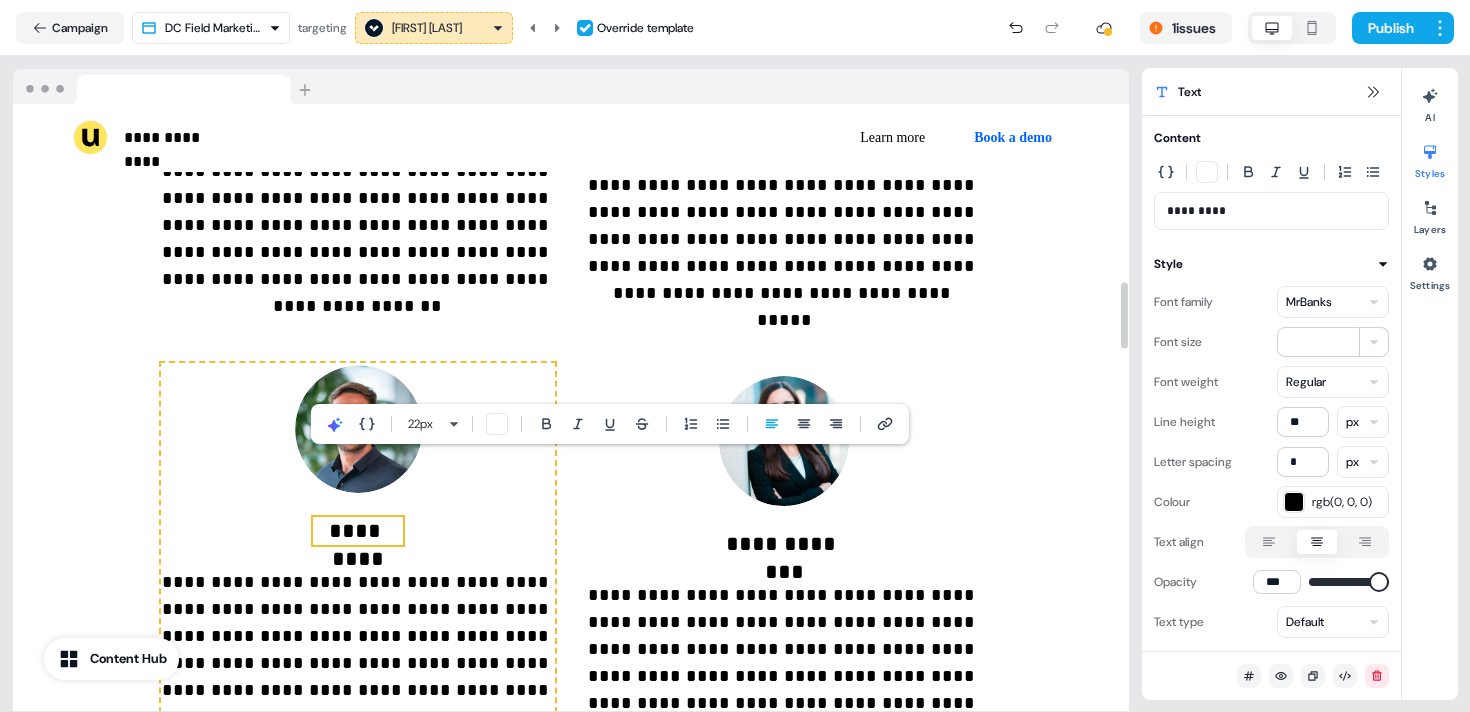 scroll, scrollTop: 1617, scrollLeft: 0, axis: vertical 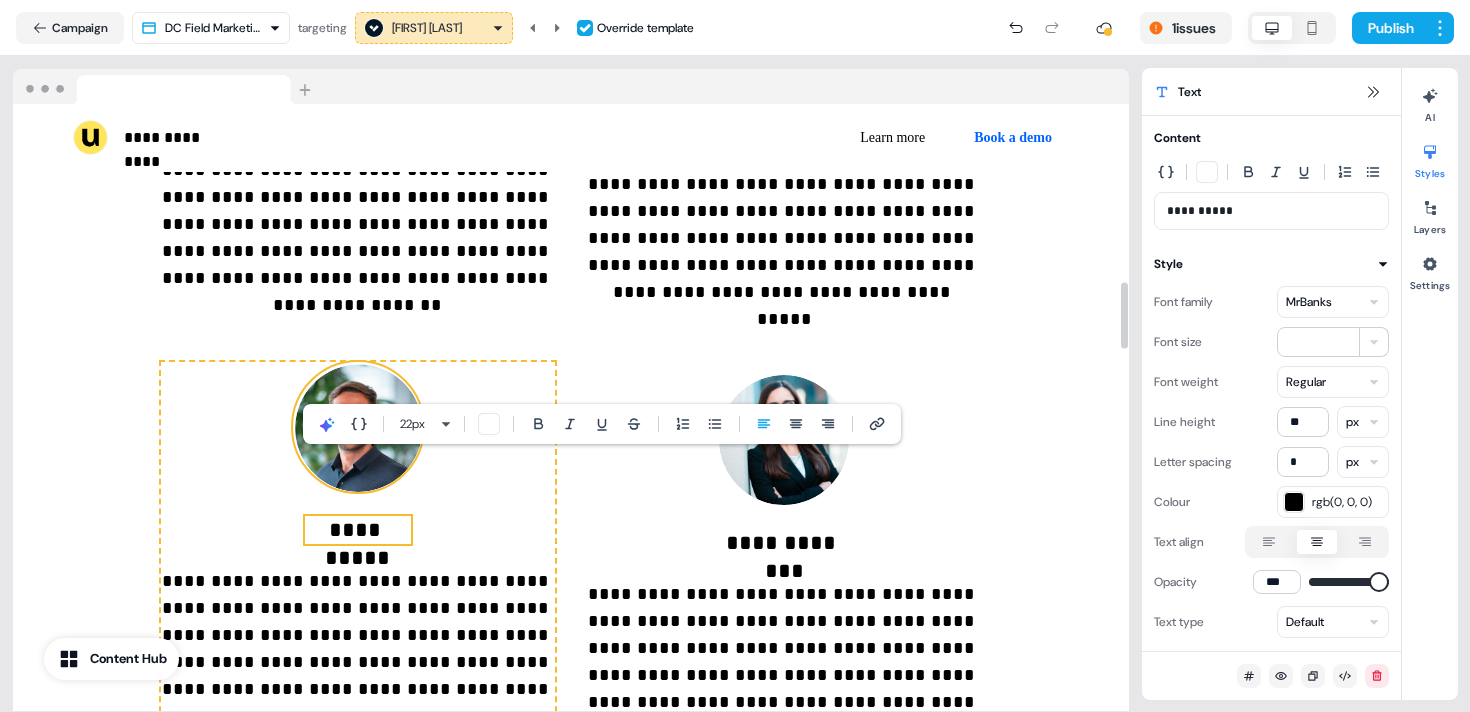 click at bounding box center (358, 427) 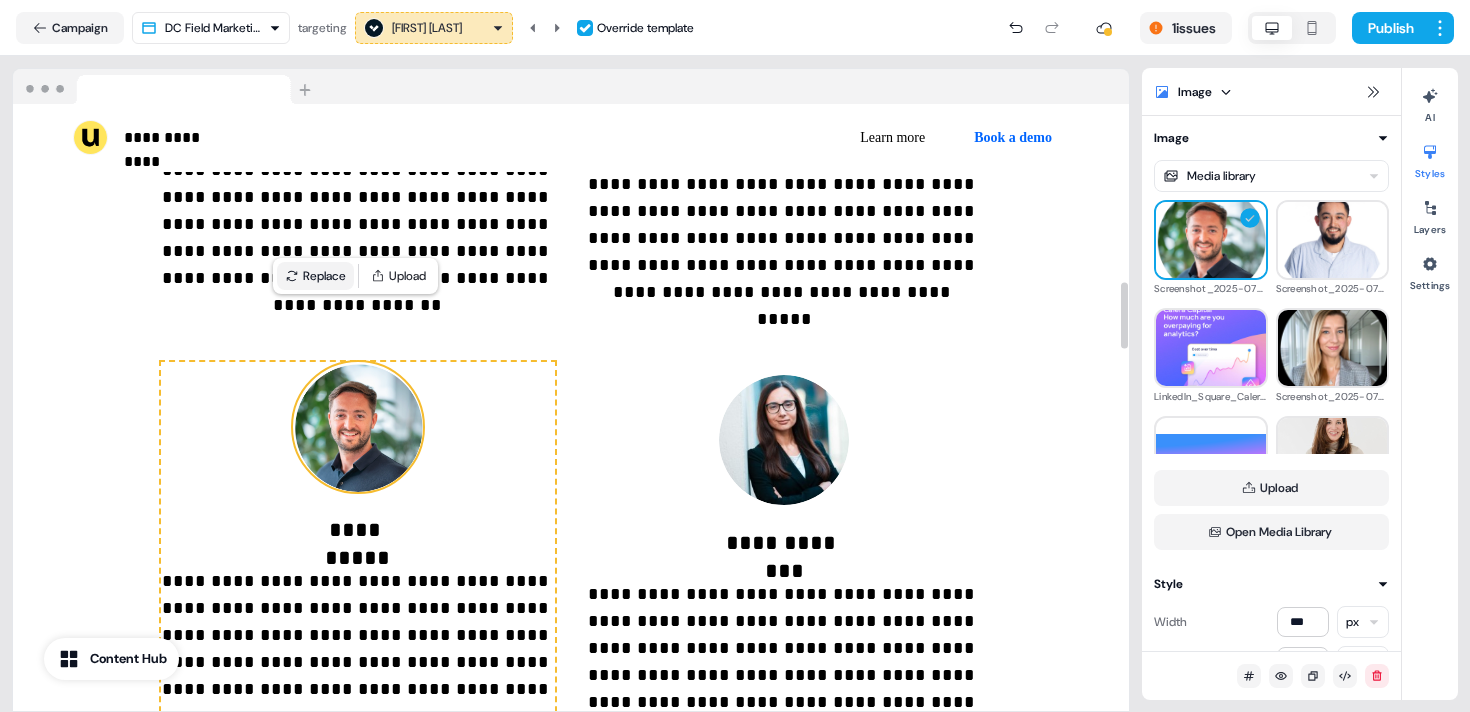 click on "Replace" at bounding box center (315, 276) 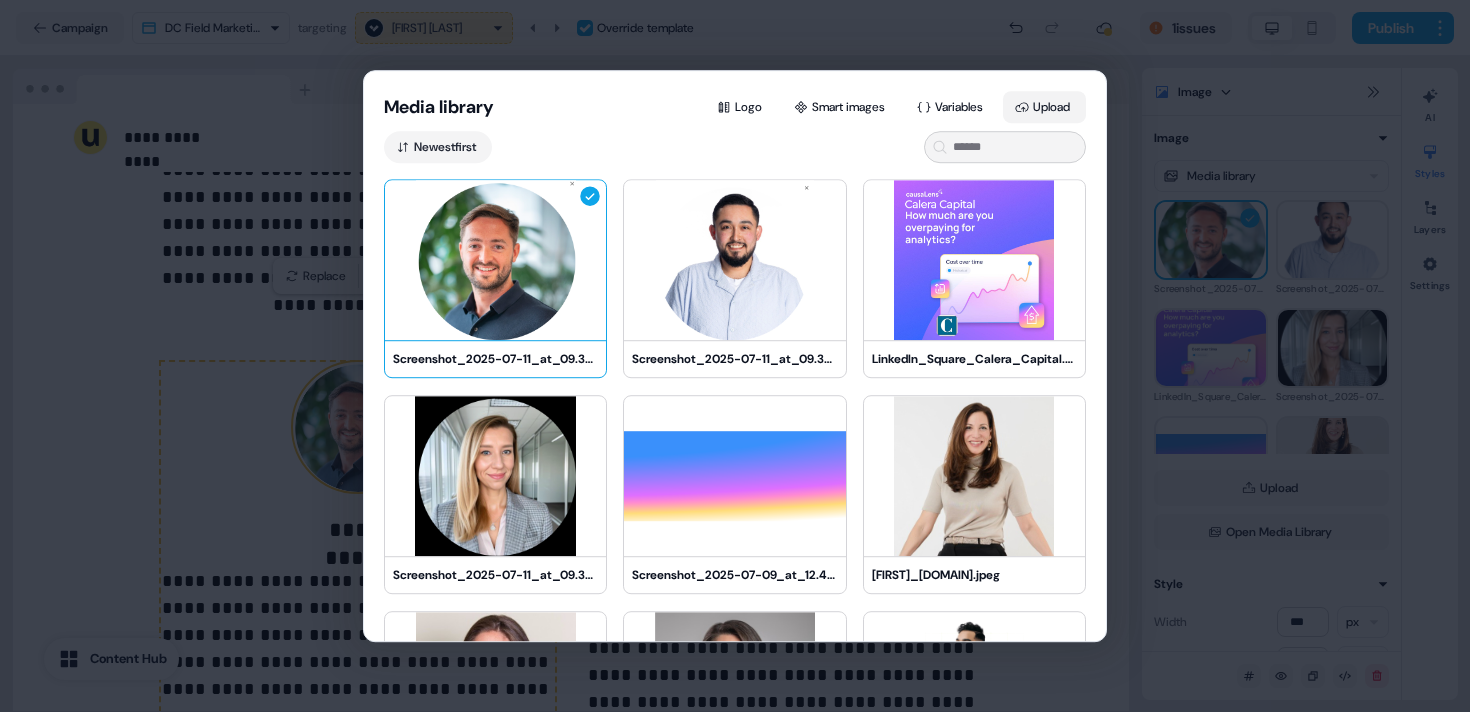 click on "Upload" at bounding box center (1044, 107) 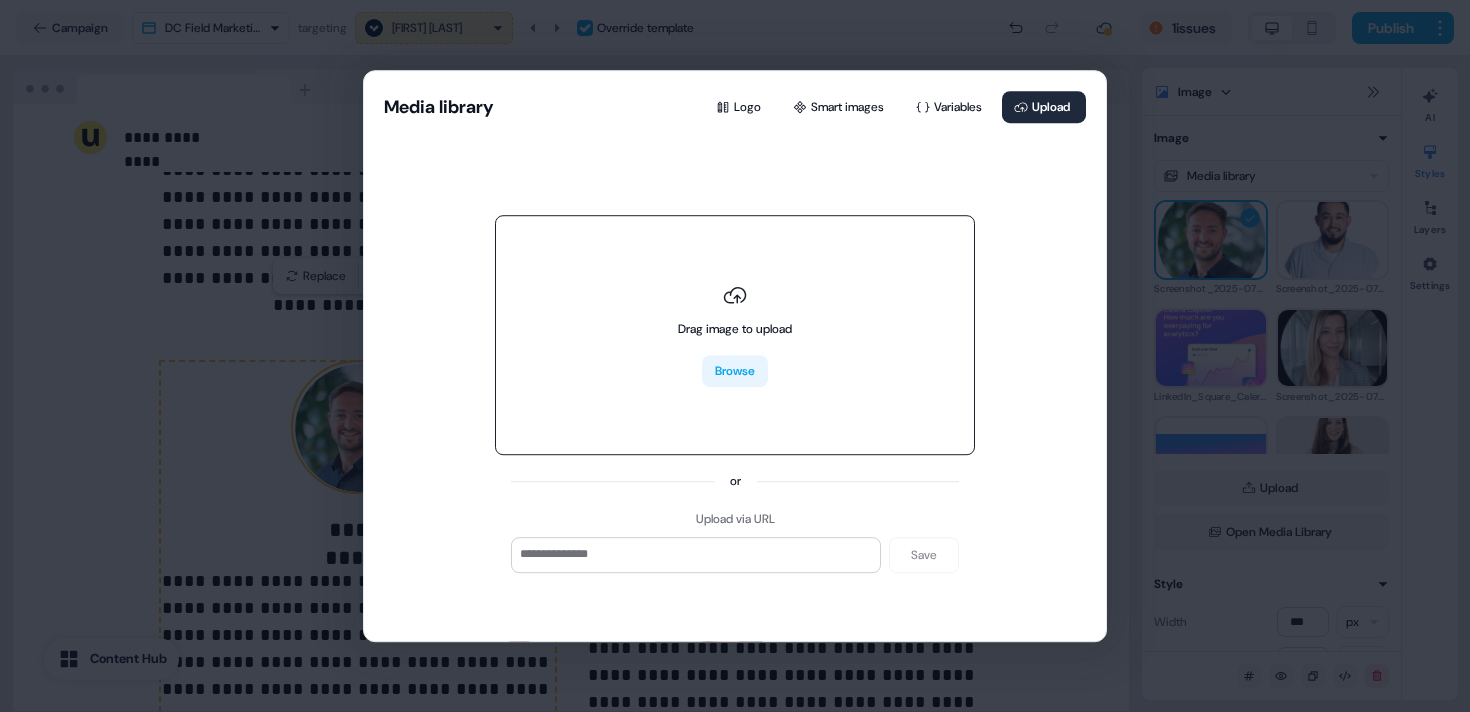 click on "Browse" at bounding box center (735, 371) 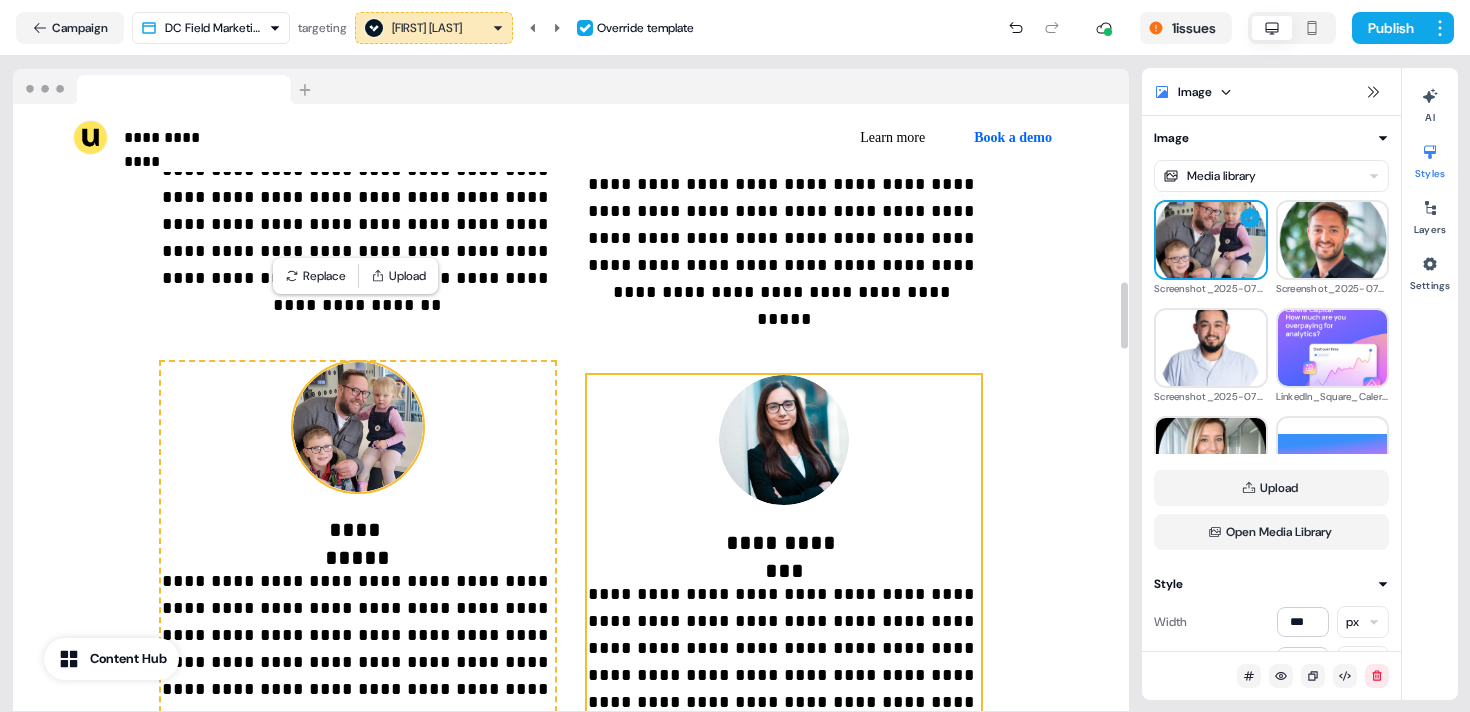 click at bounding box center (784, 440) 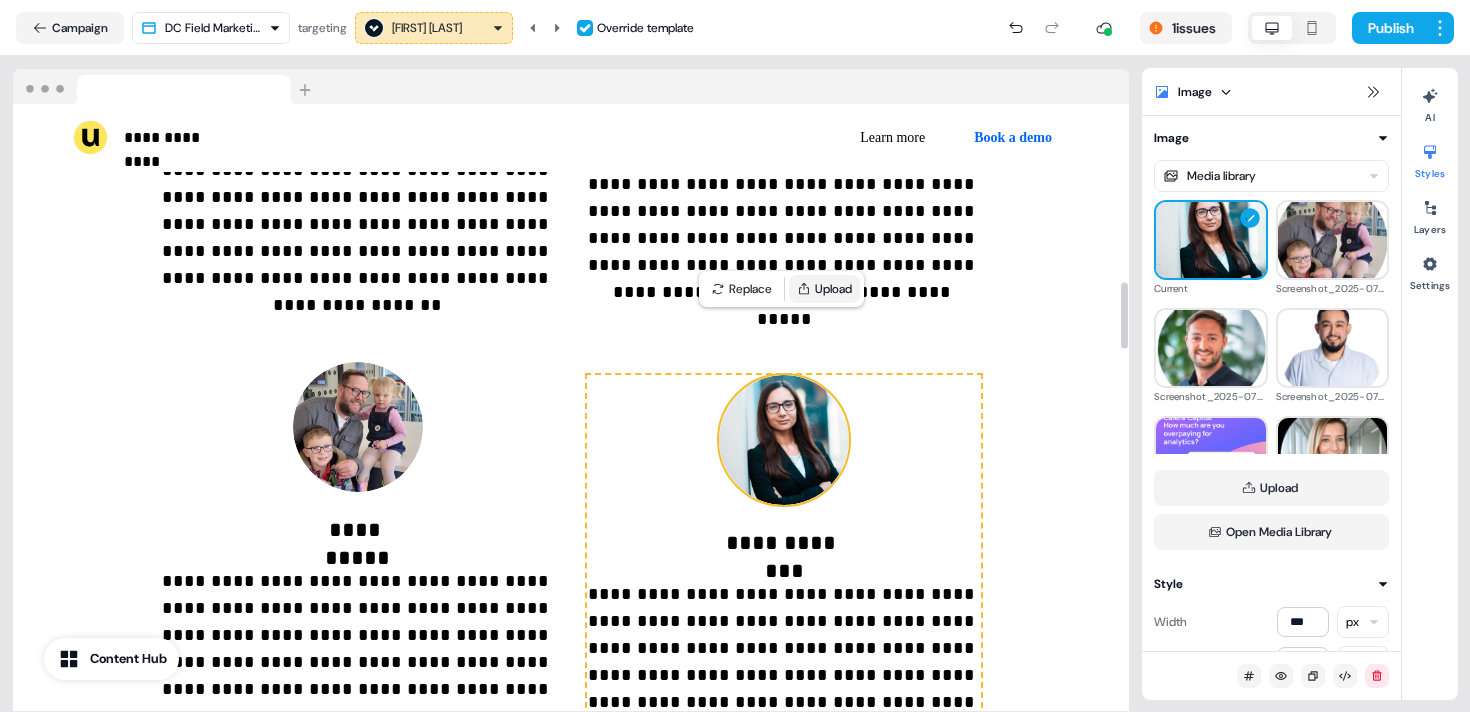 click on "Upload" at bounding box center (824, 289) 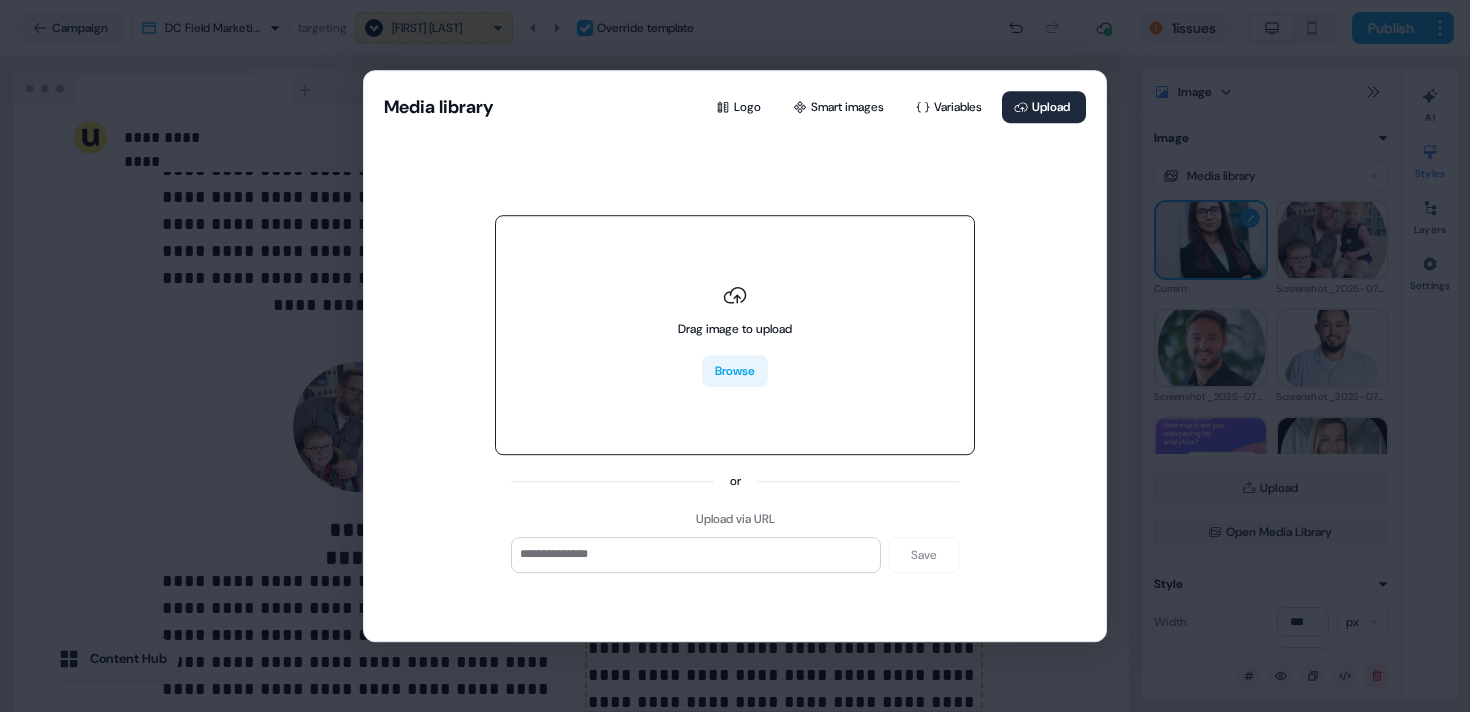 click on "Browse" at bounding box center [735, 371] 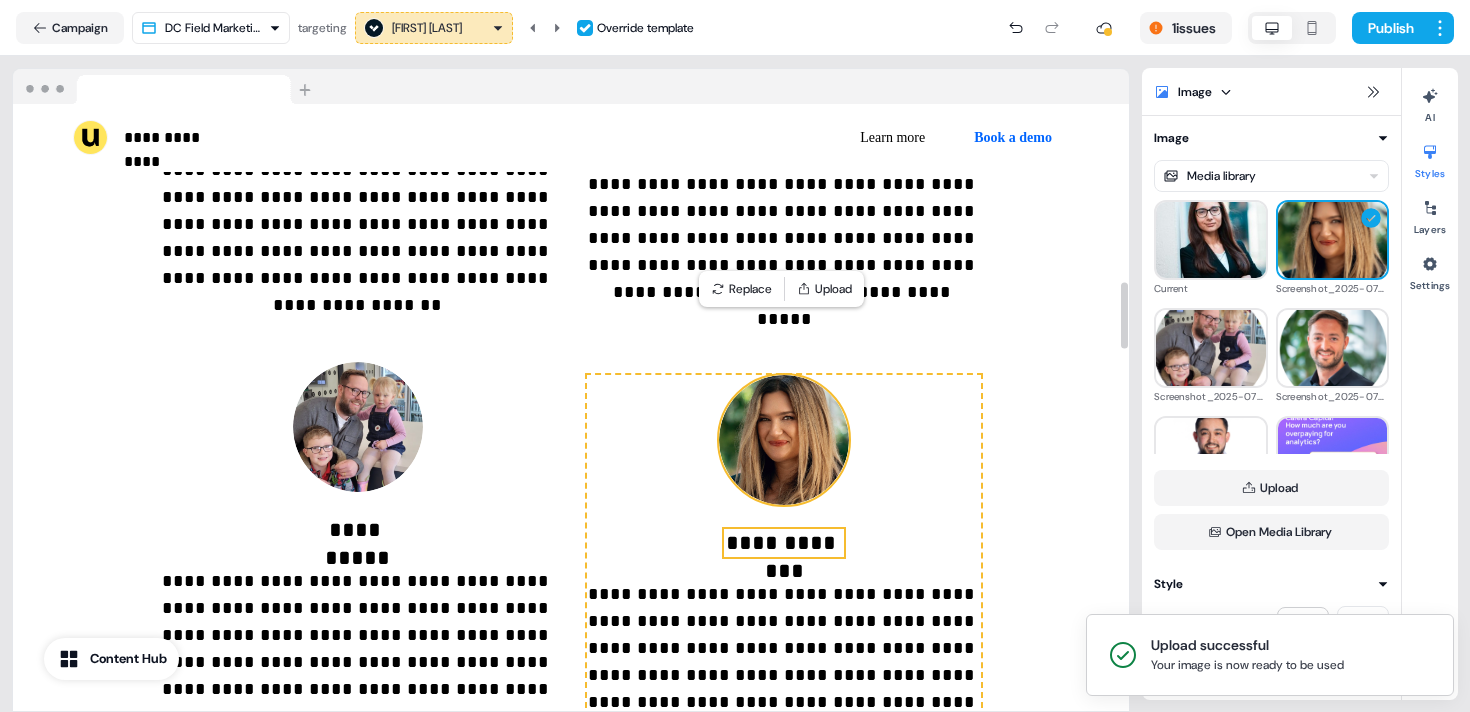 click on "**********" at bounding box center (783, 543) 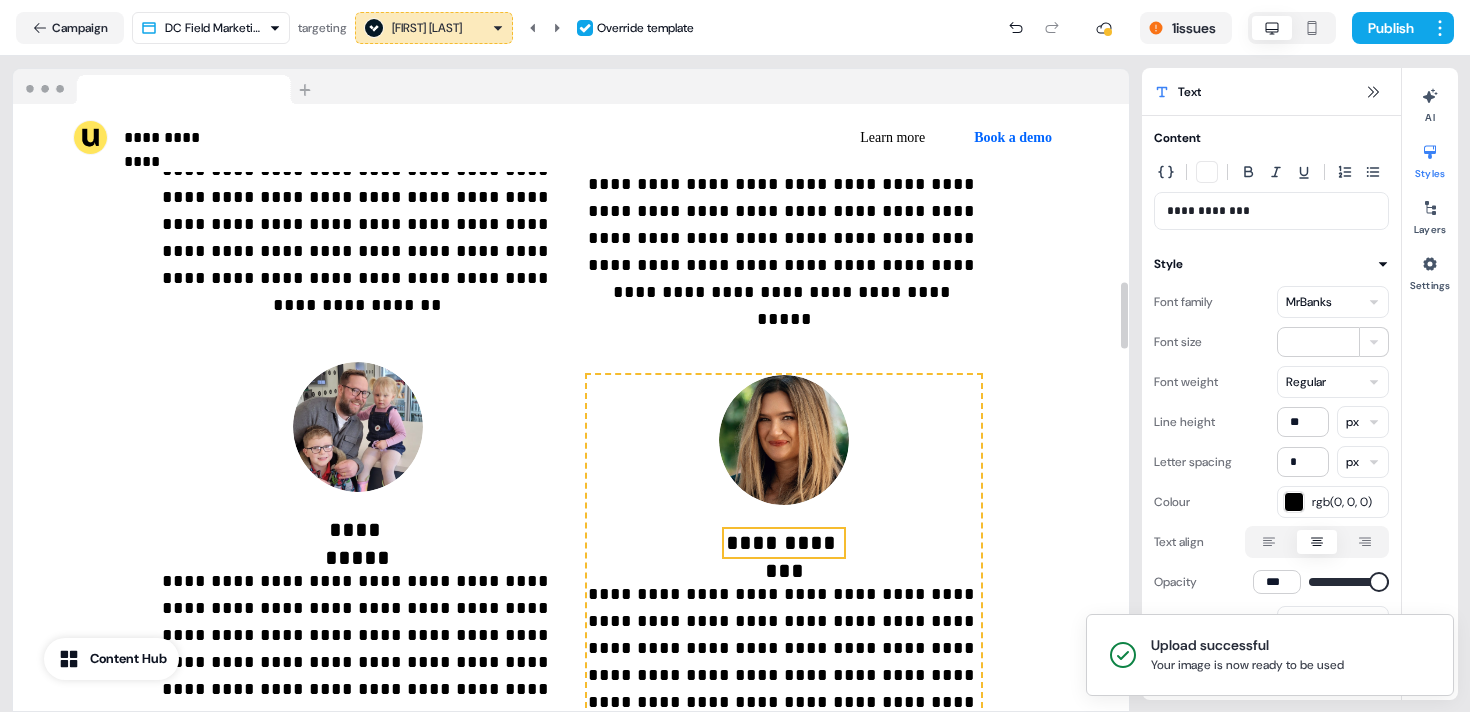 click on "**********" at bounding box center [783, 543] 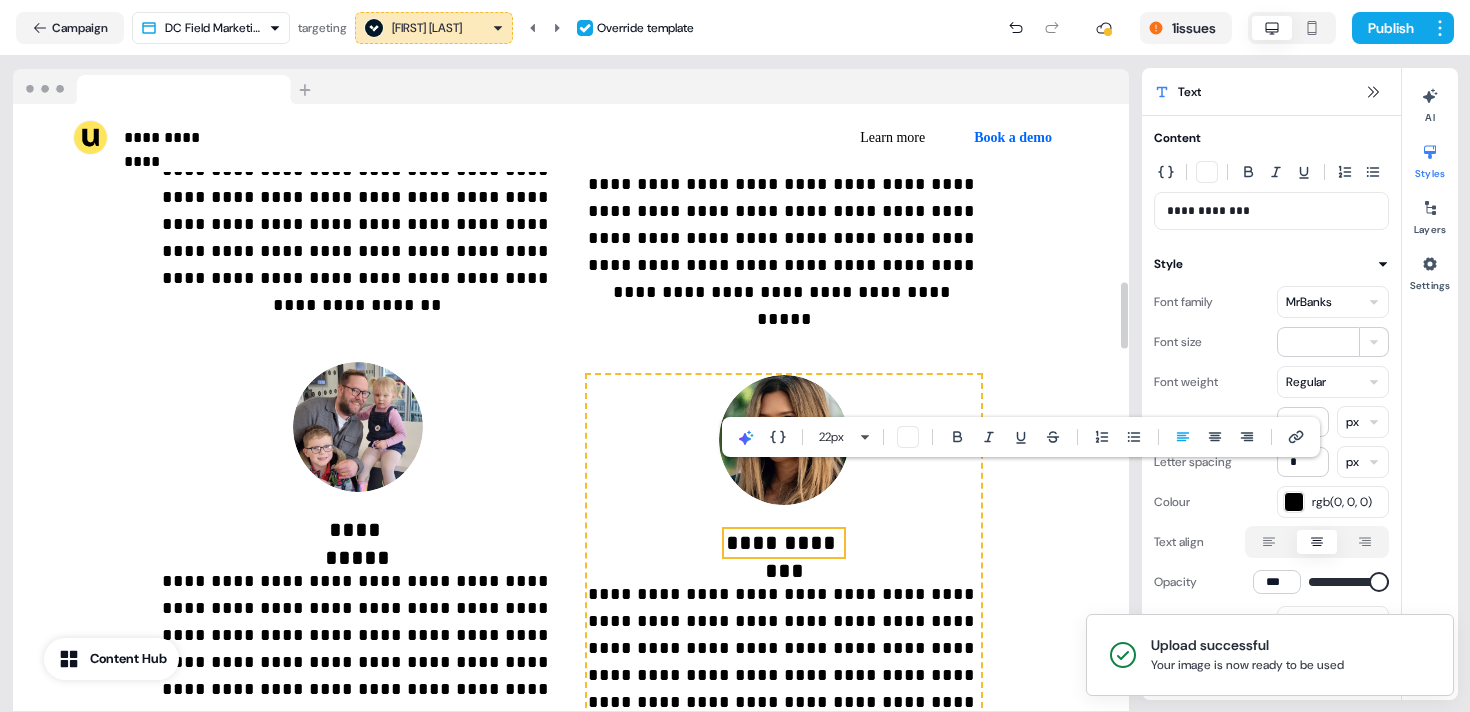 click on "**********" at bounding box center (783, 543) 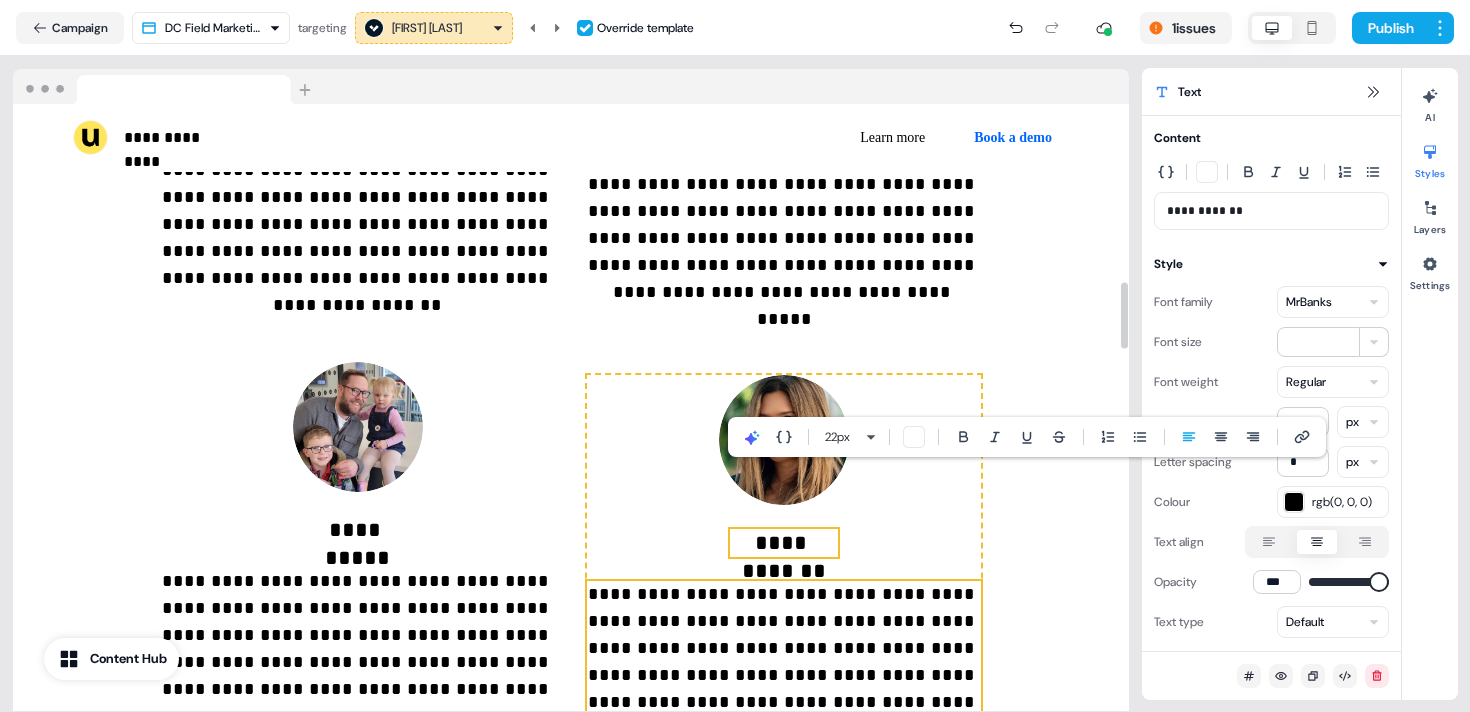 click on "**********" at bounding box center (784, 648) 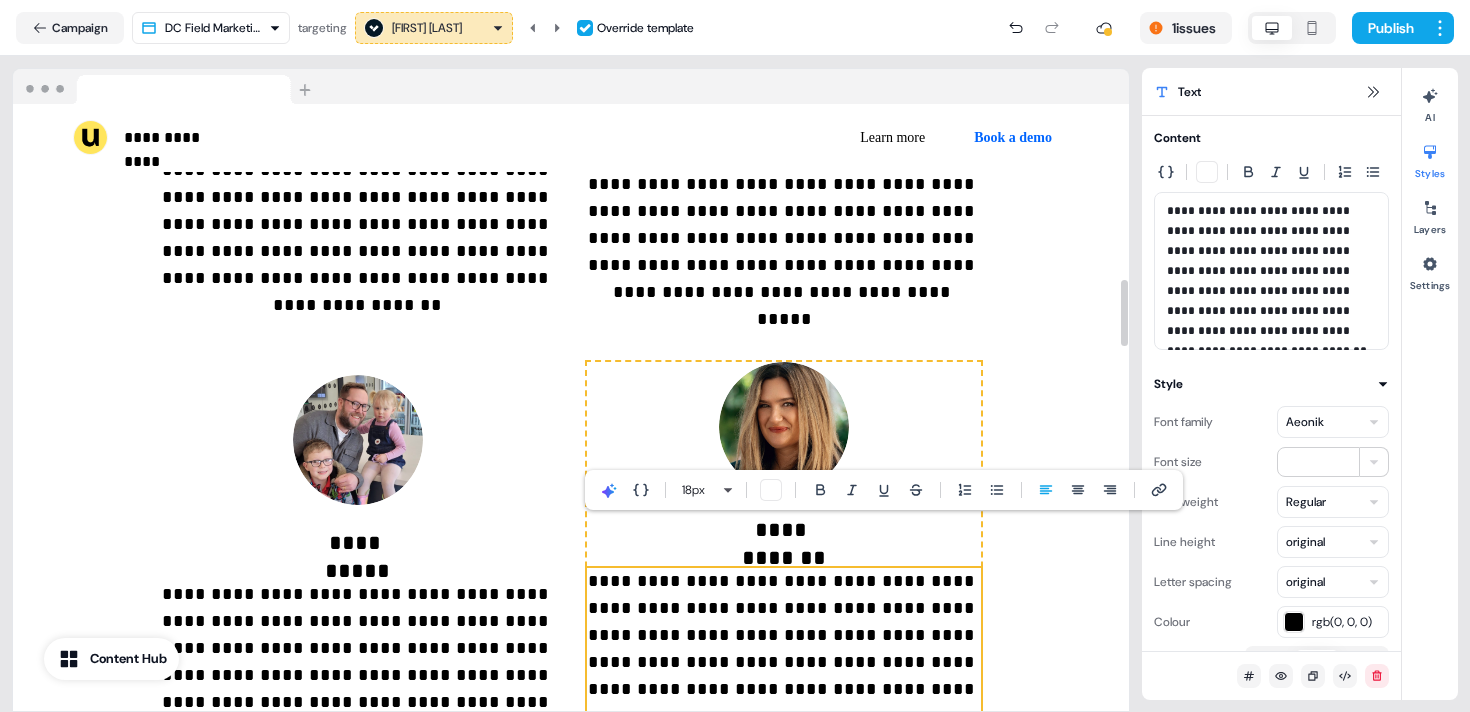 scroll, scrollTop: 1603, scrollLeft: 0, axis: vertical 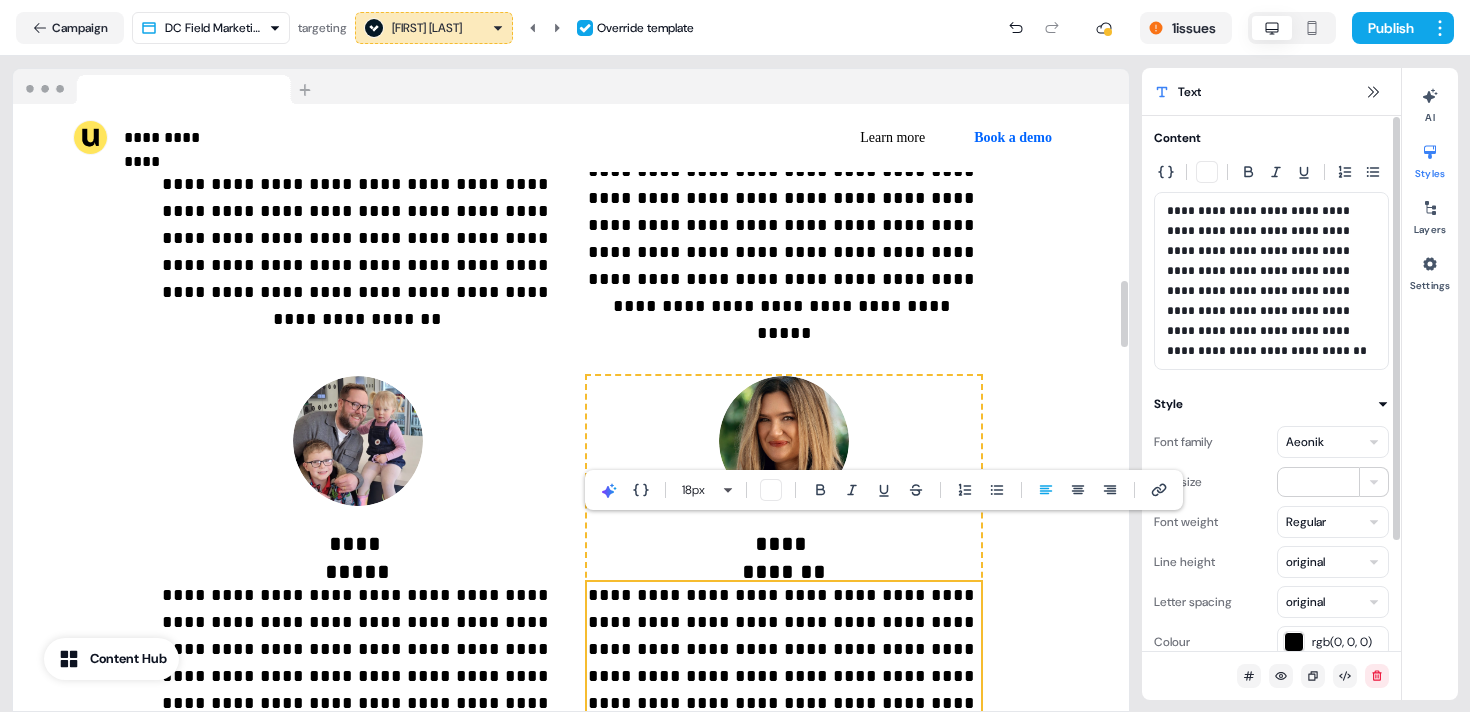 click on "**********" at bounding box center (571, 276) 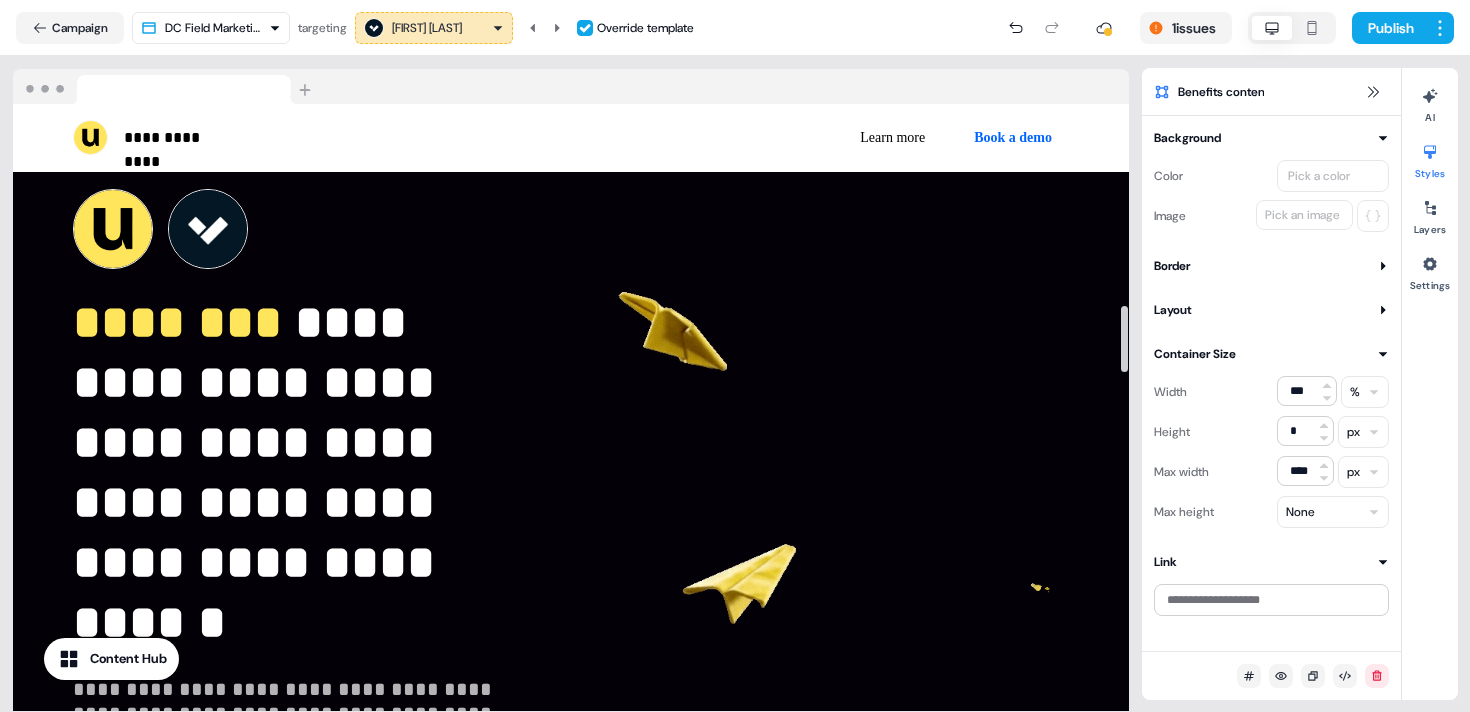 scroll, scrollTop: 0, scrollLeft: 0, axis: both 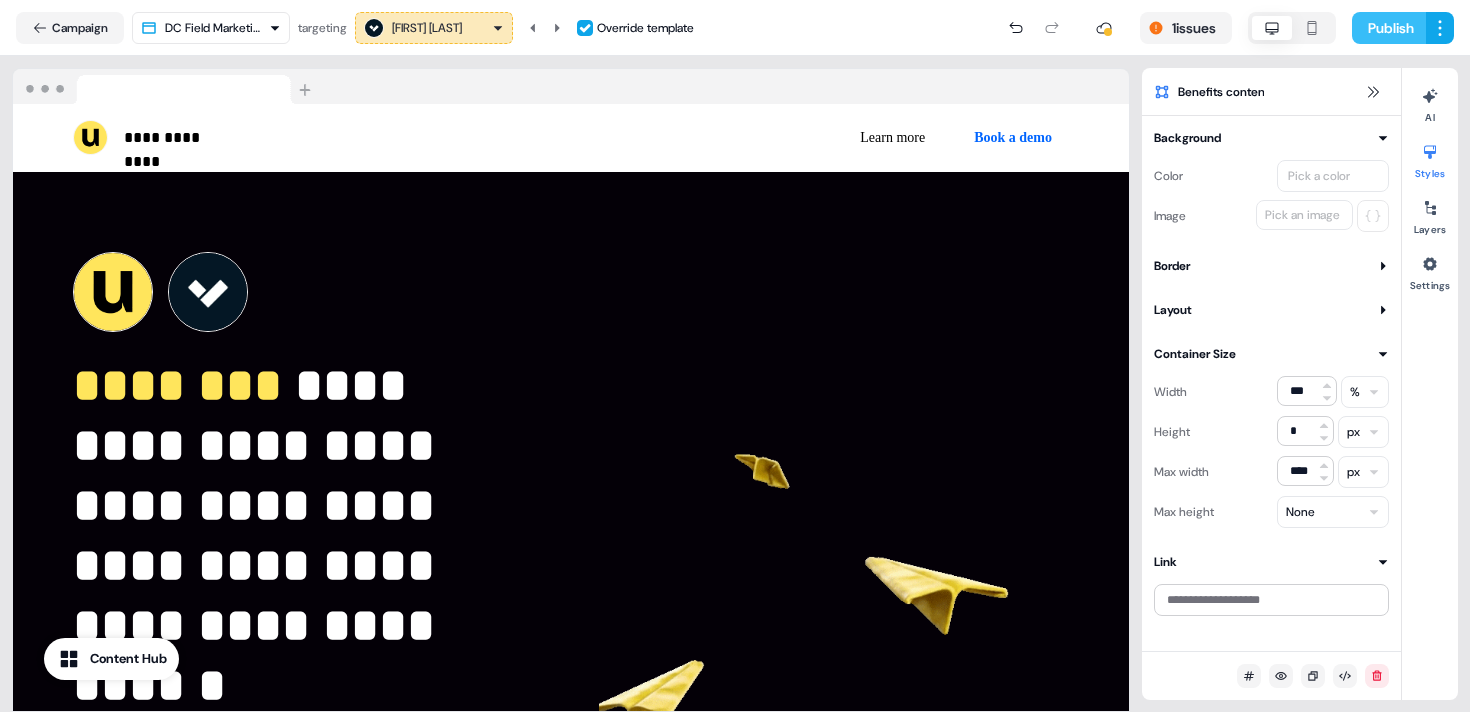 click on "Publish" at bounding box center (1389, 28) 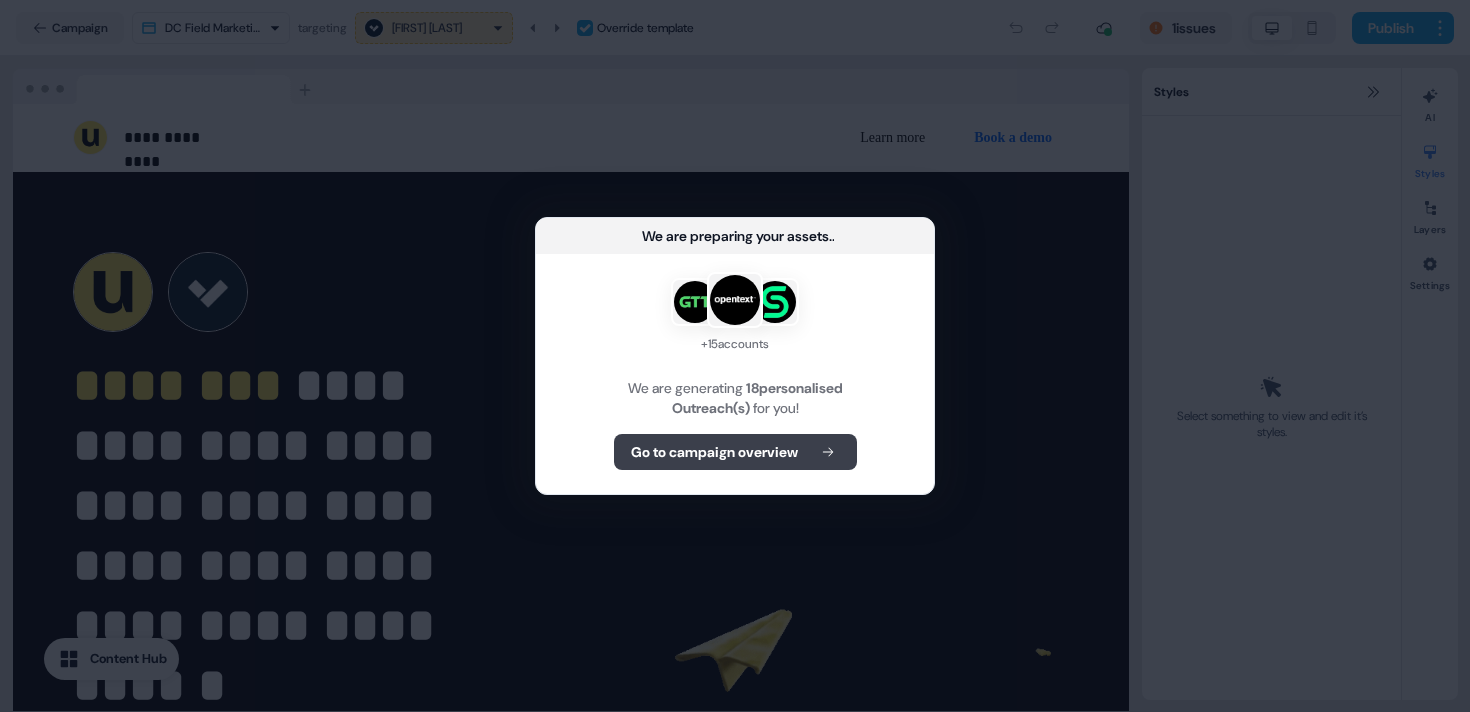 click on "Go to campaign overview" at bounding box center (735, 452) 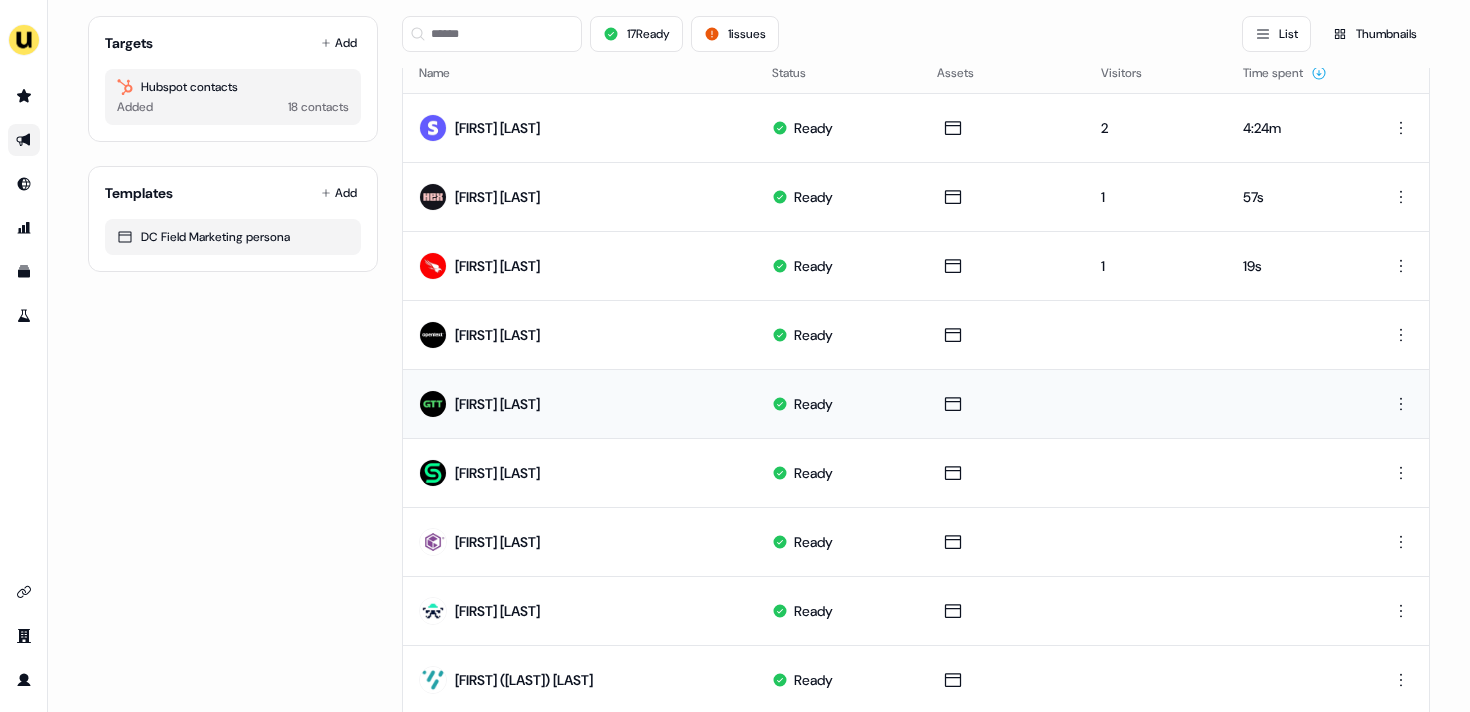 scroll, scrollTop: 862, scrollLeft: 0, axis: vertical 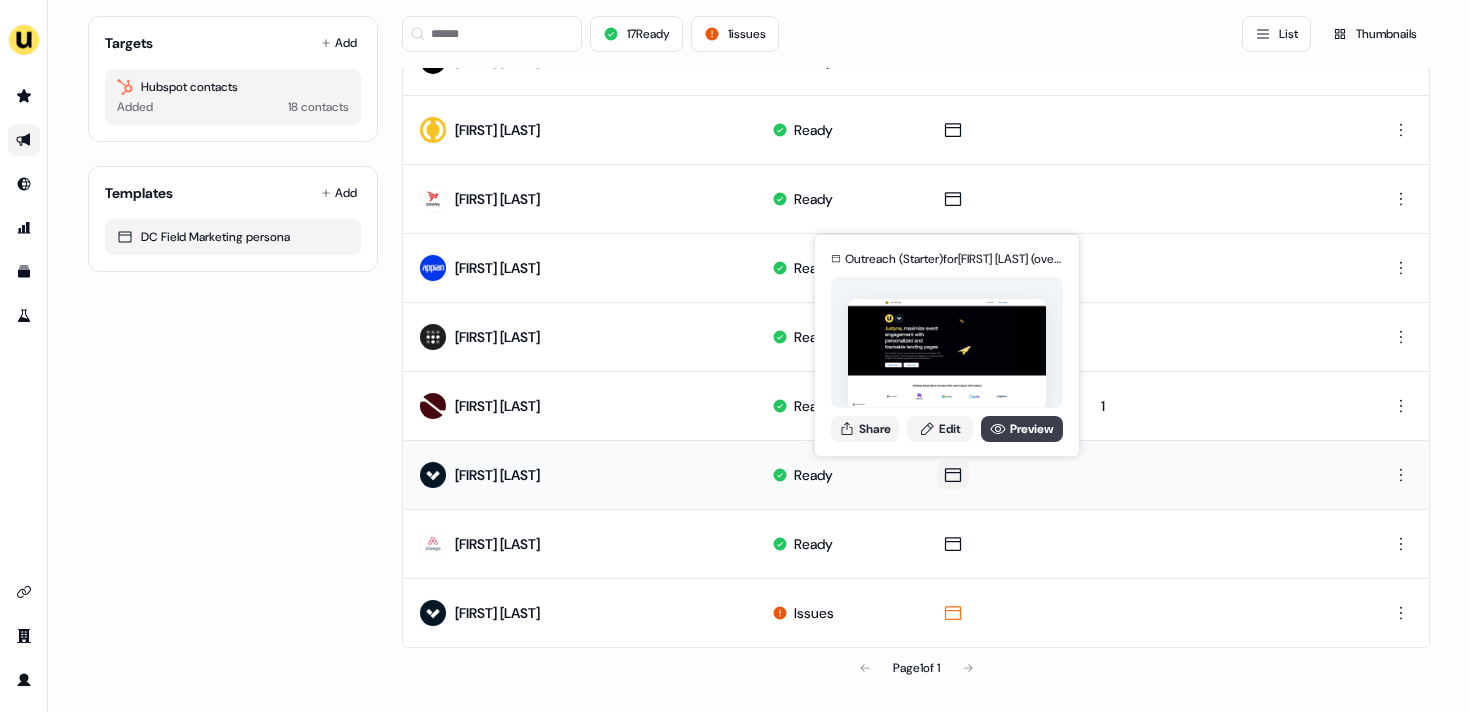 click on "Preview" at bounding box center [1022, 429] 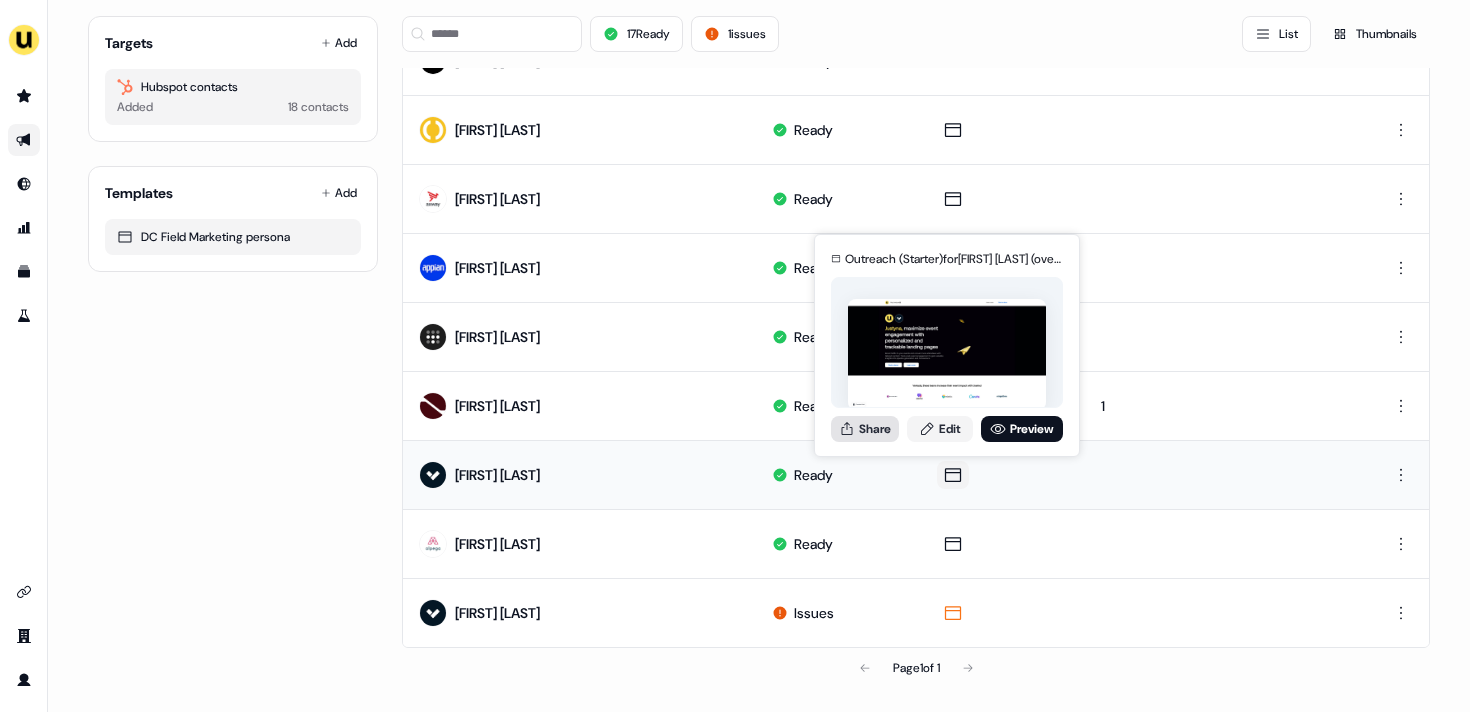 click on "Share" at bounding box center [865, 429] 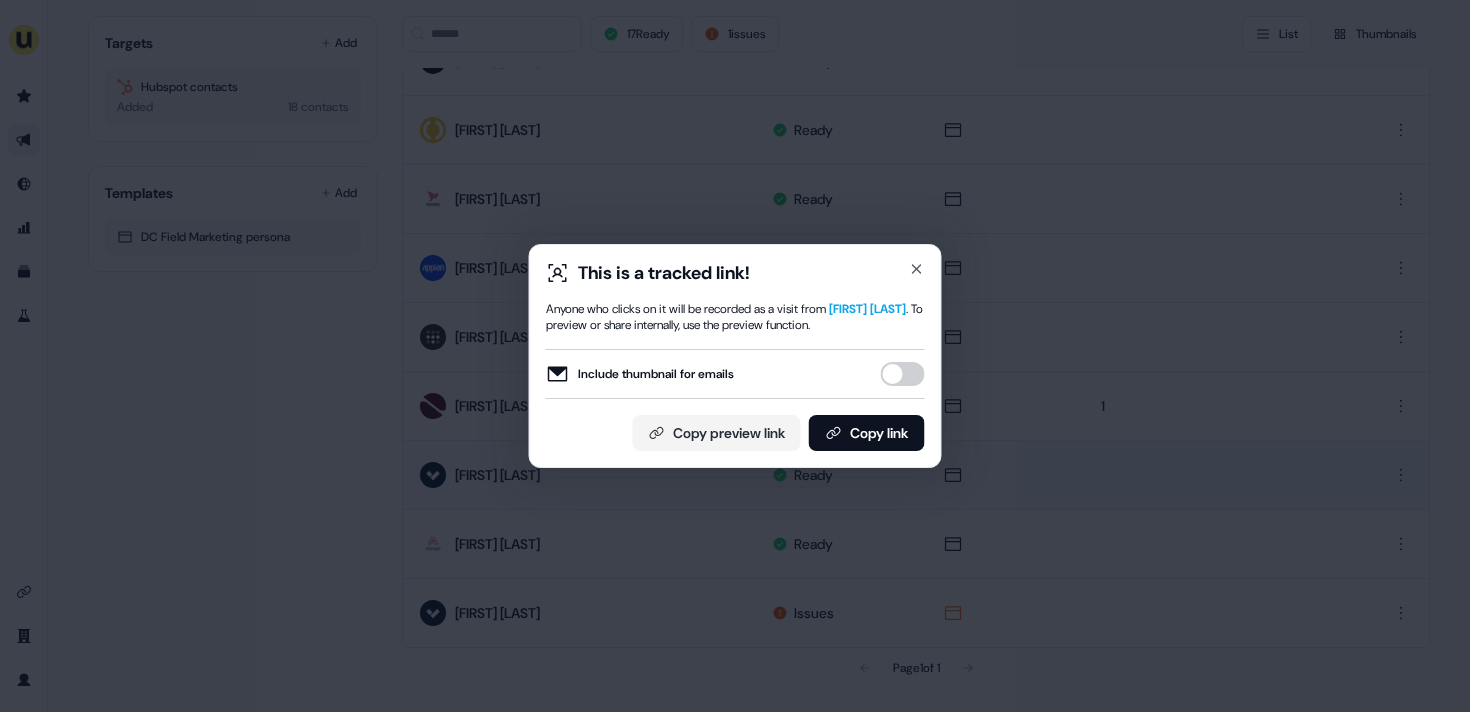 click on "Include thumbnail for emails" at bounding box center (903, 374) 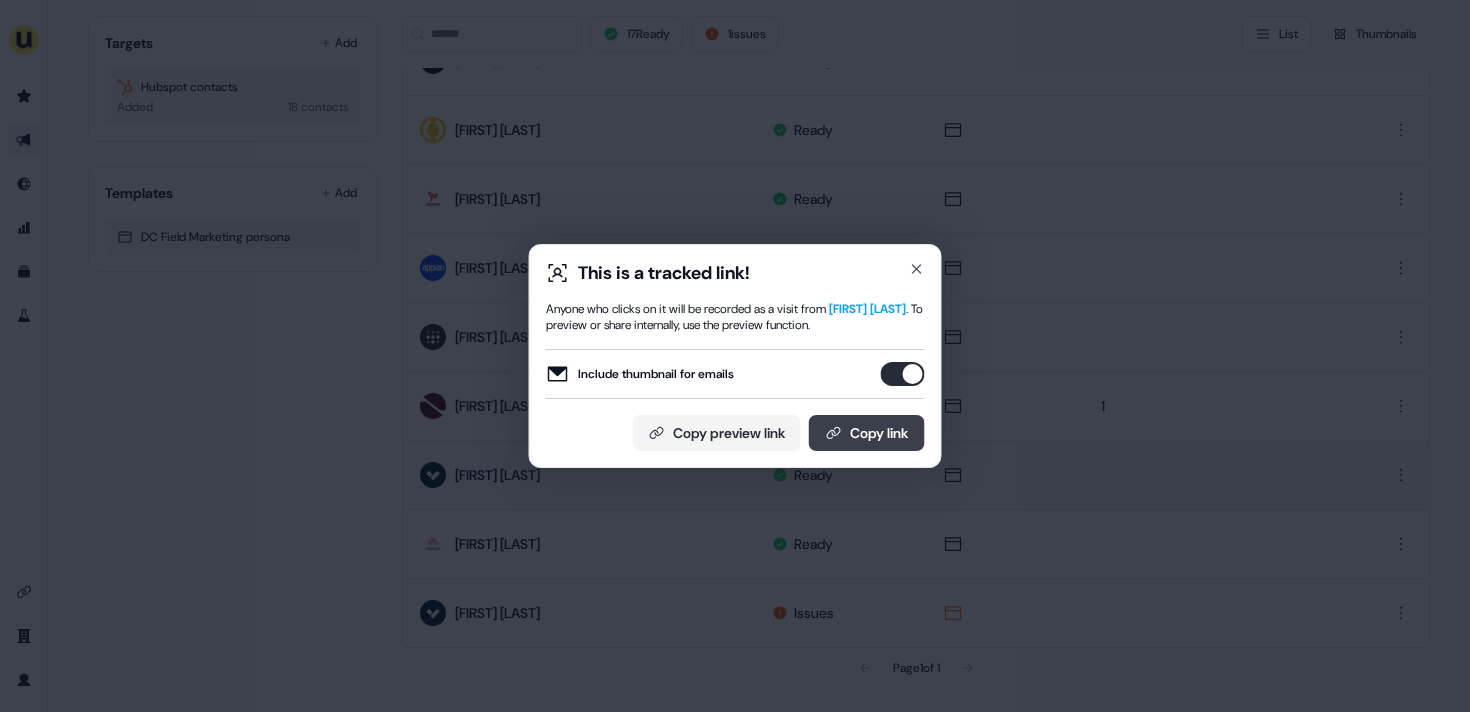 click on "Copy link" at bounding box center (867, 433) 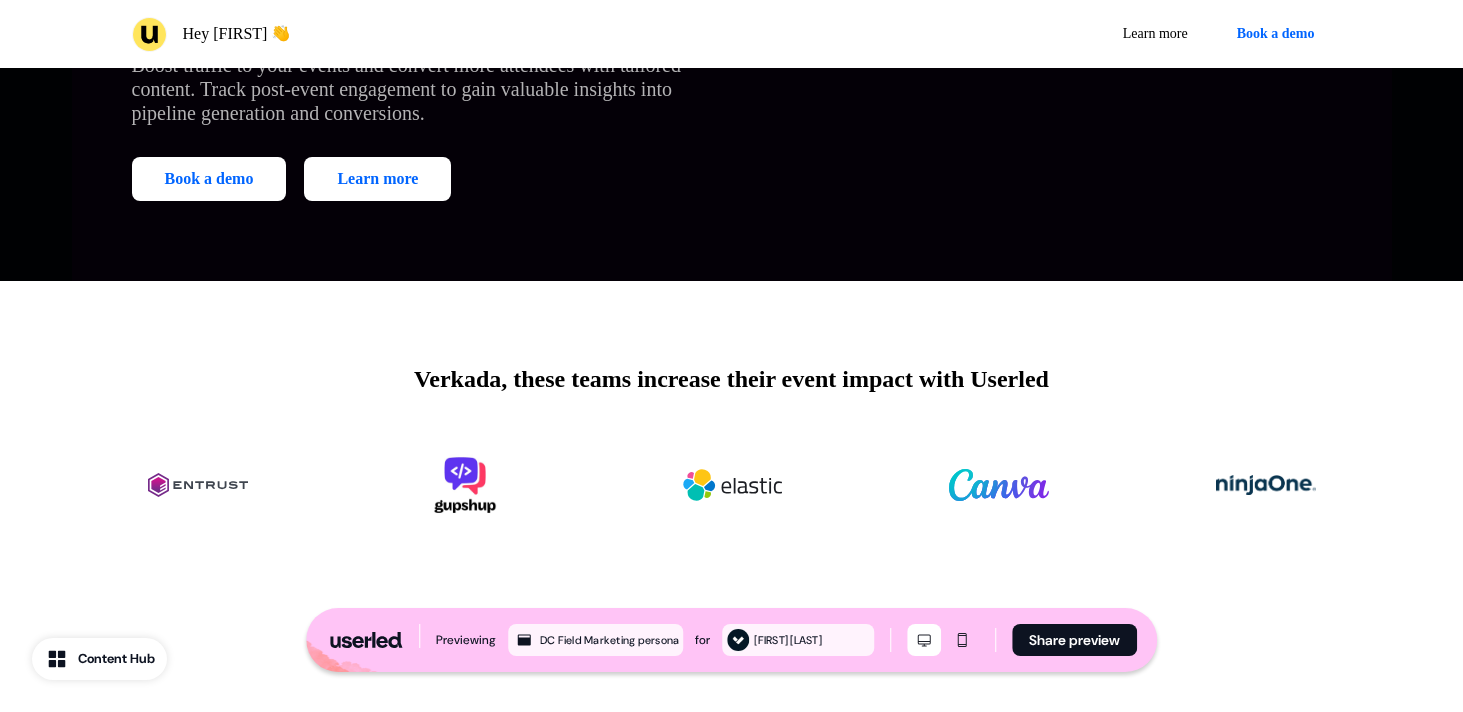 scroll, scrollTop: 1052, scrollLeft: 0, axis: vertical 